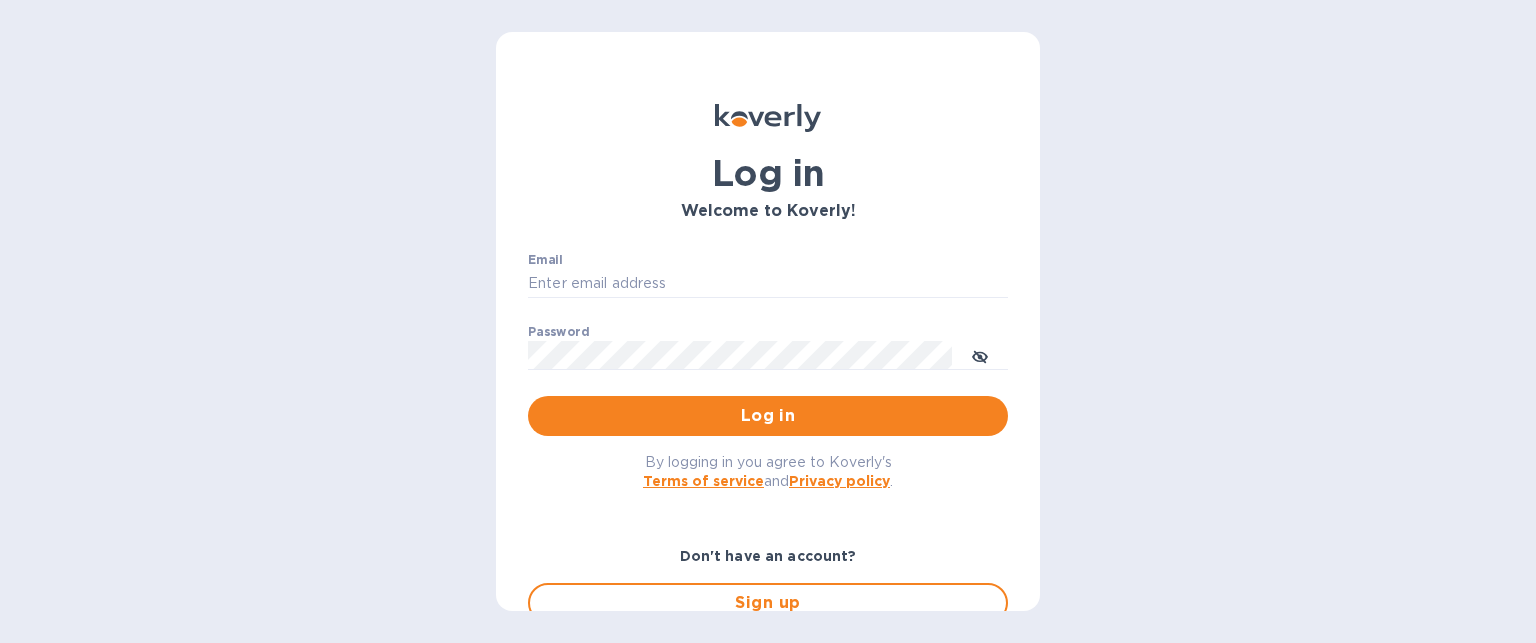 scroll, scrollTop: 0, scrollLeft: 0, axis: both 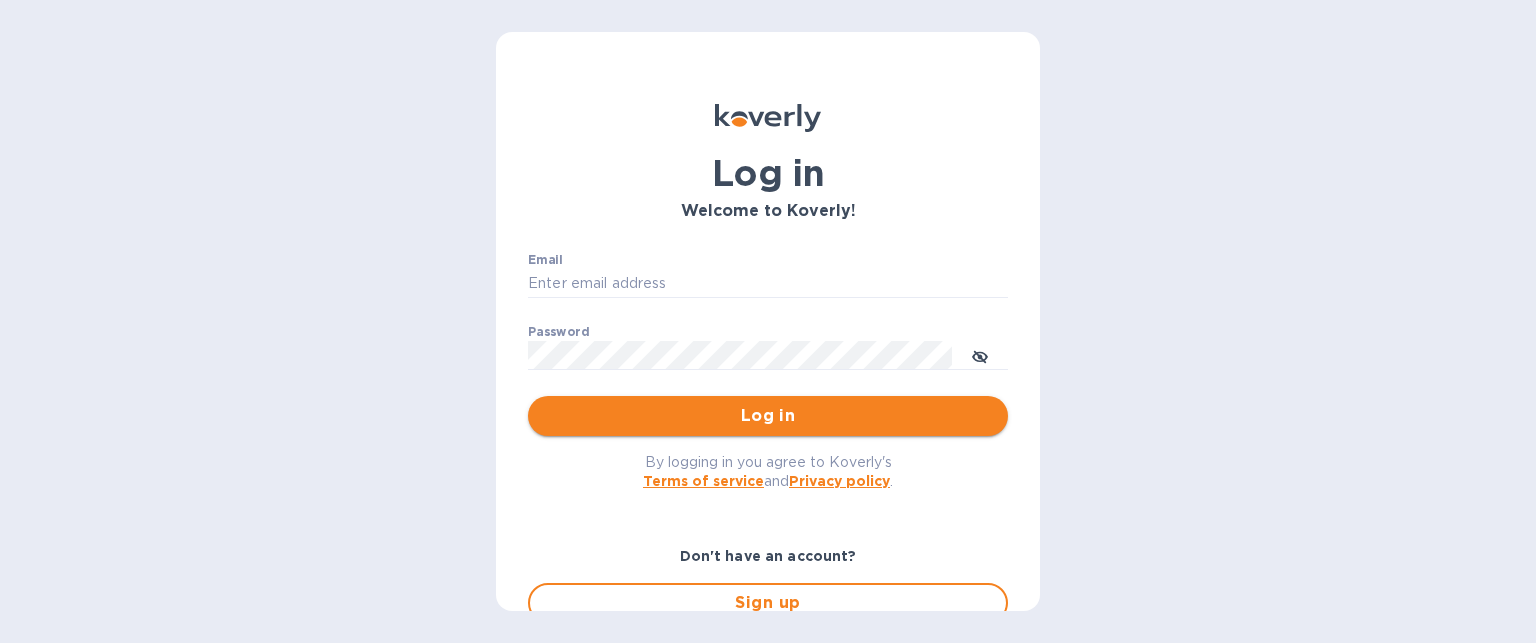 type on "[USERNAME]@[DOMAIN].com" 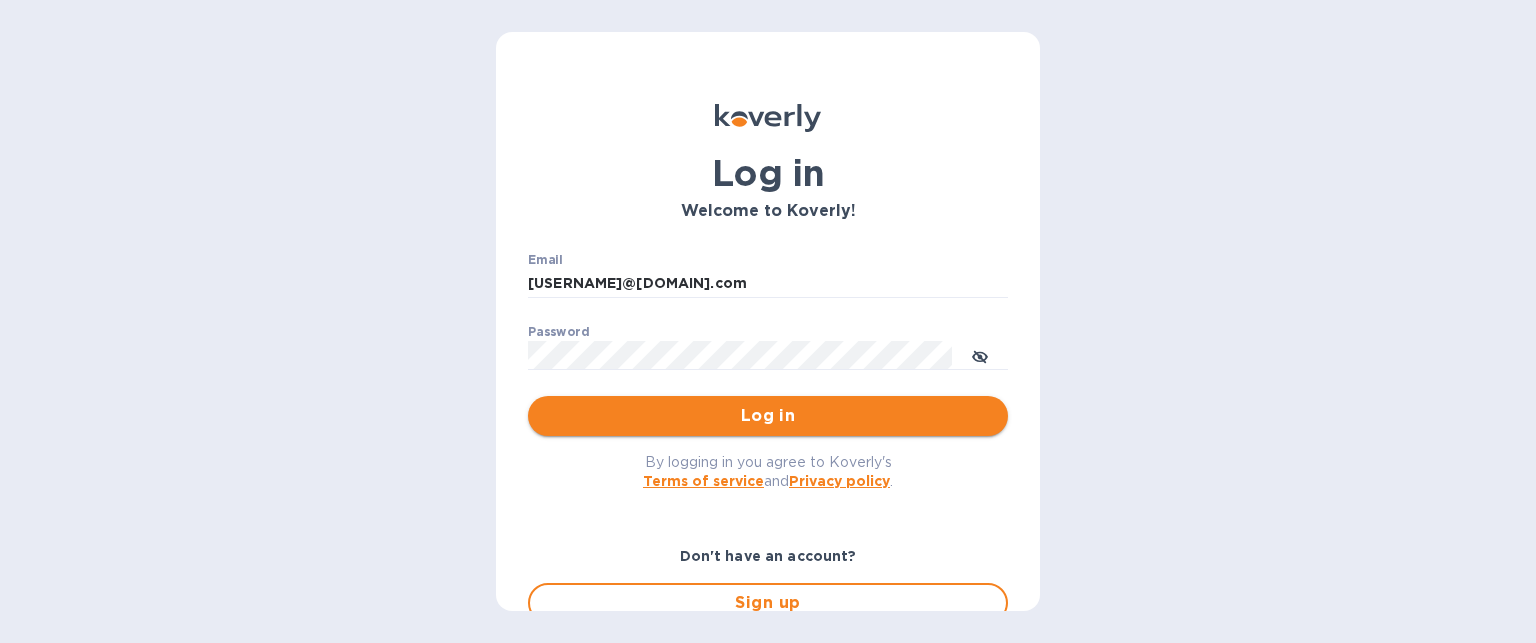 click on "Log in" at bounding box center [768, 416] 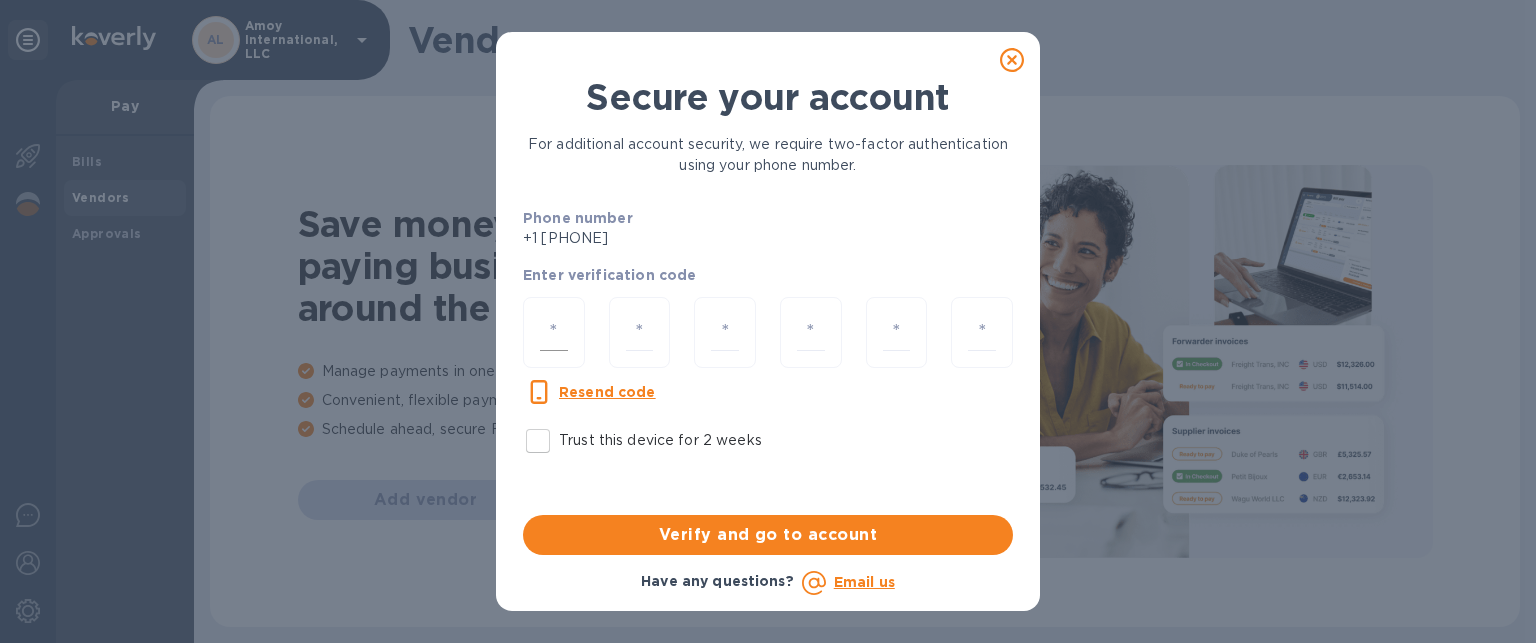click at bounding box center (554, 332) 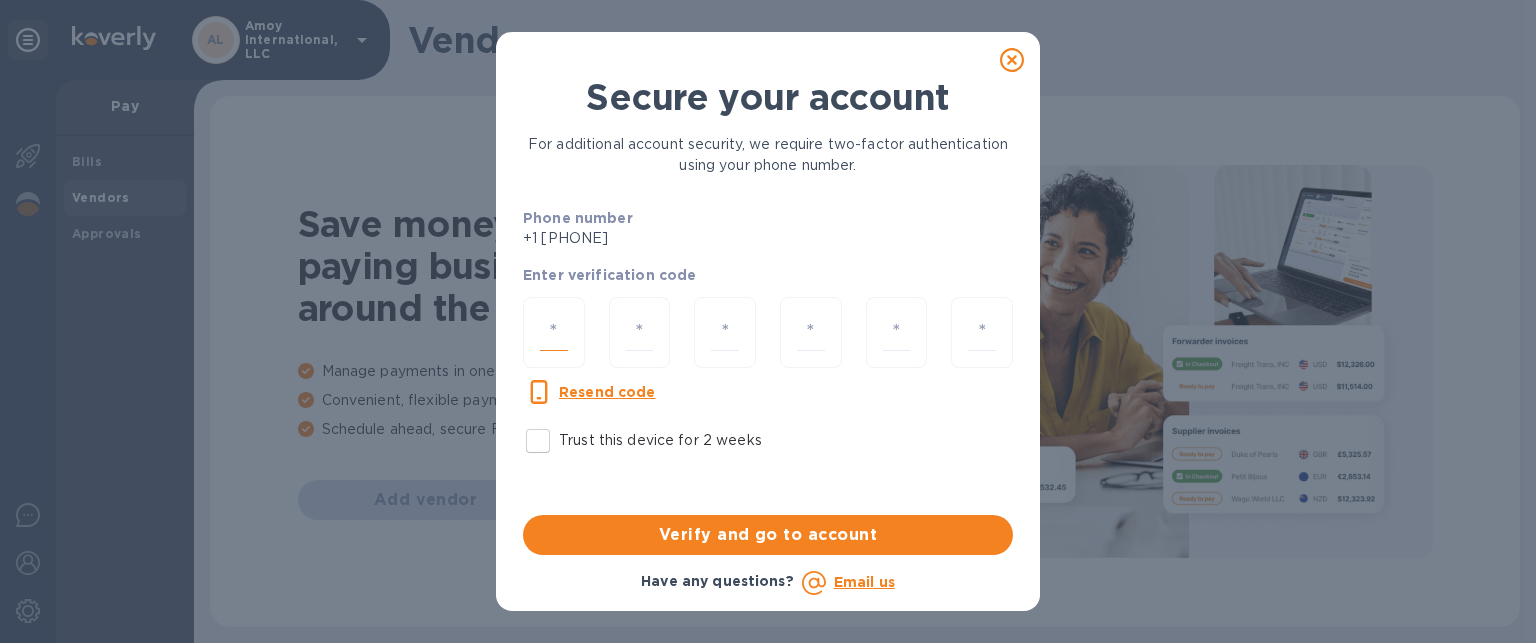 type on "7" 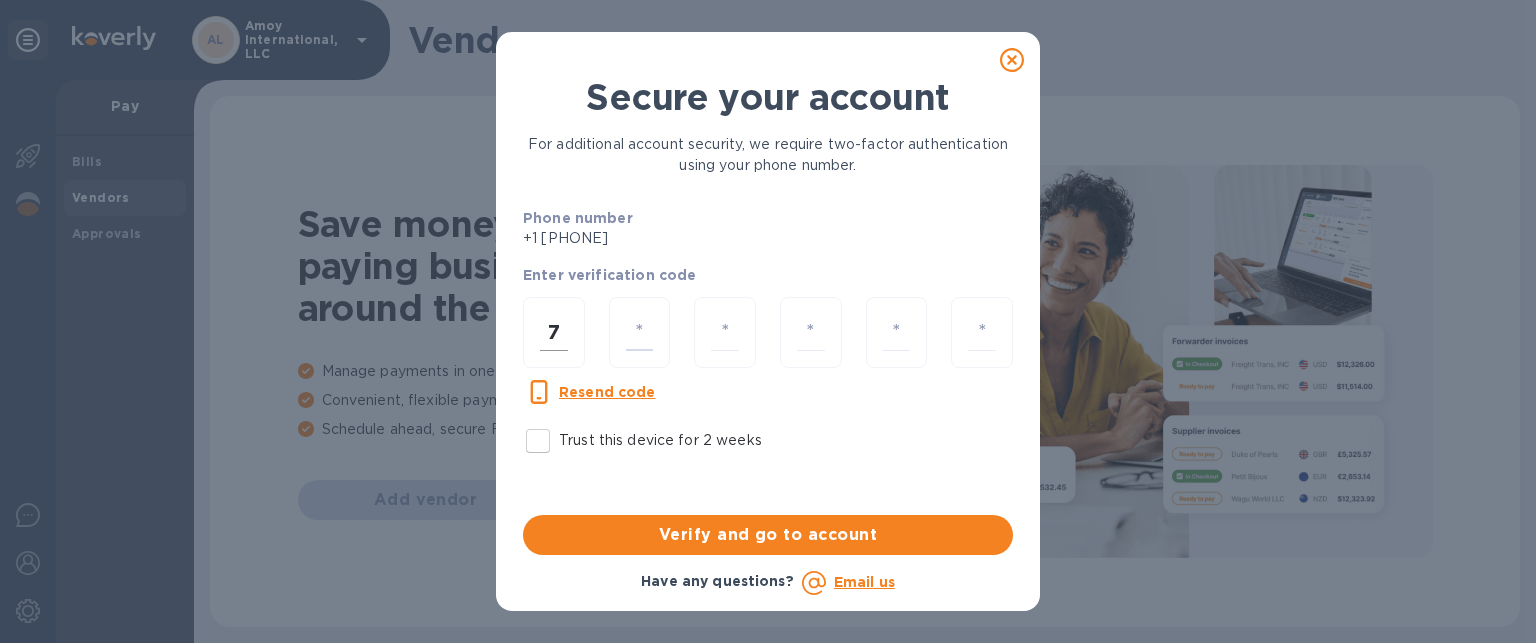 type on "2" 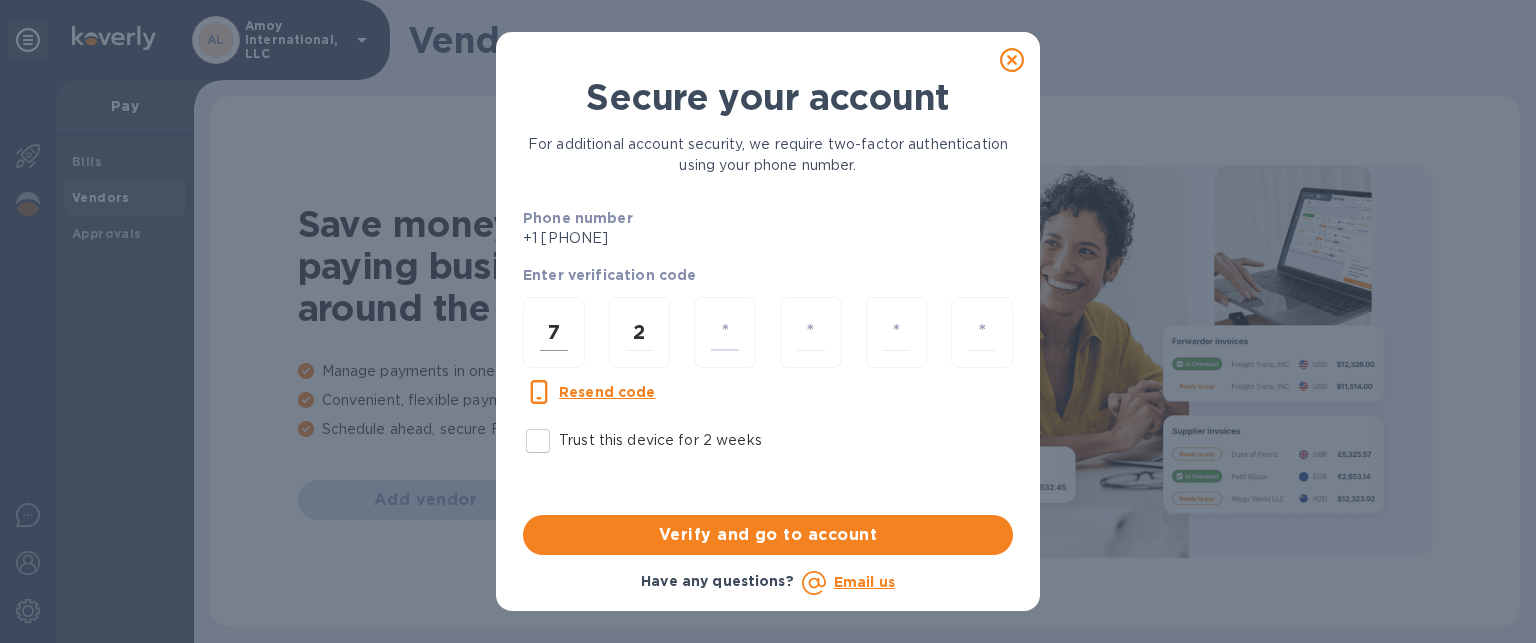 type on "2" 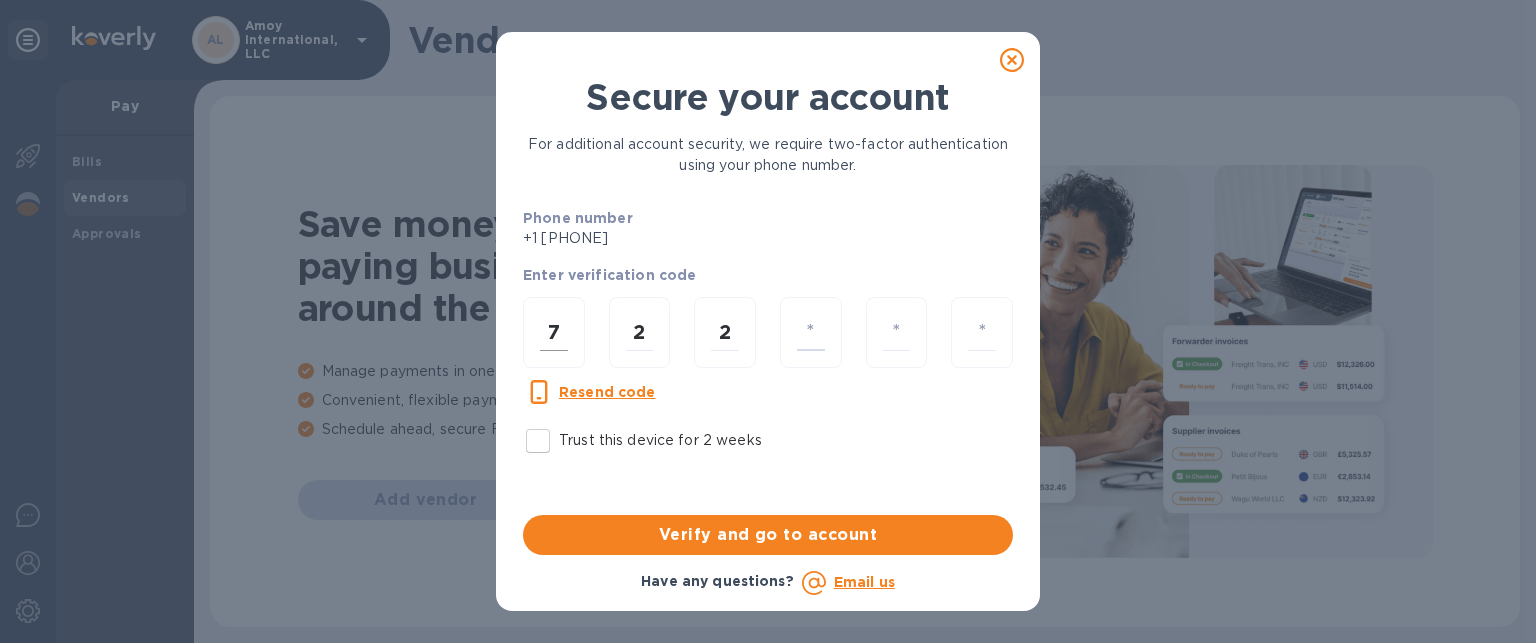 type on "8" 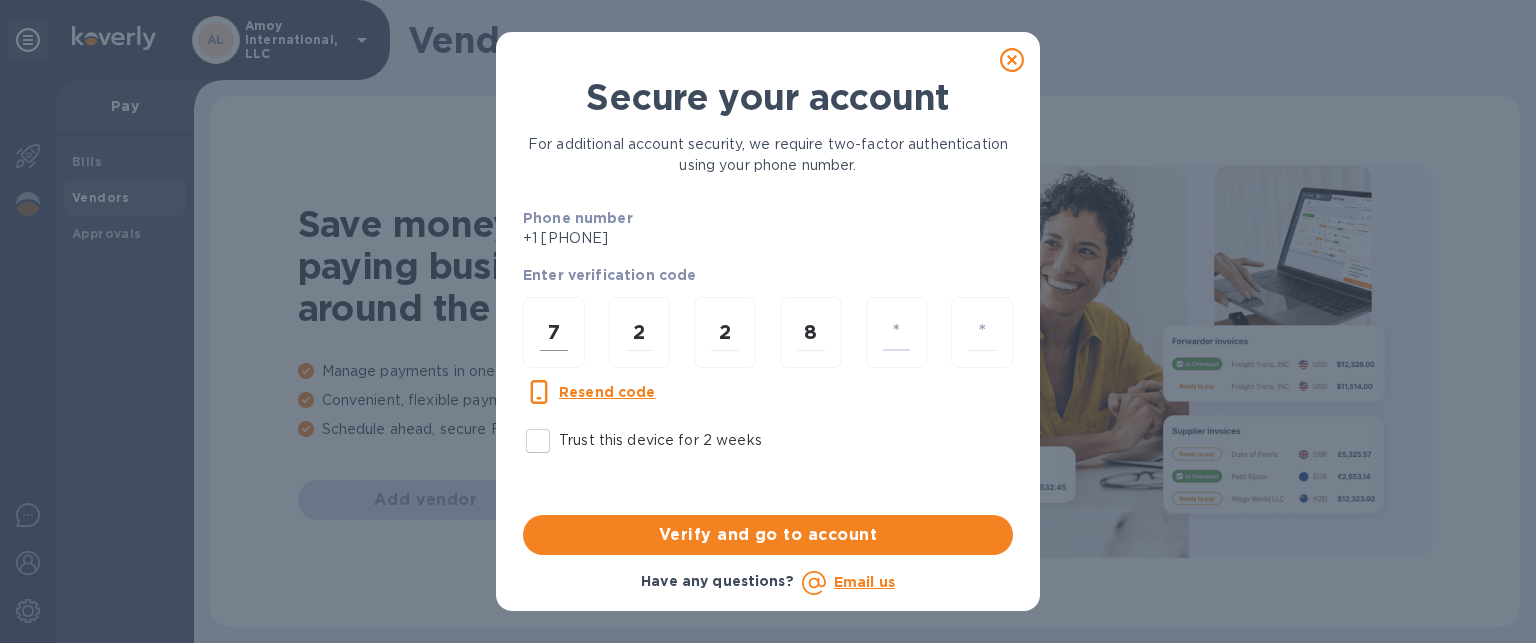 type on "4" 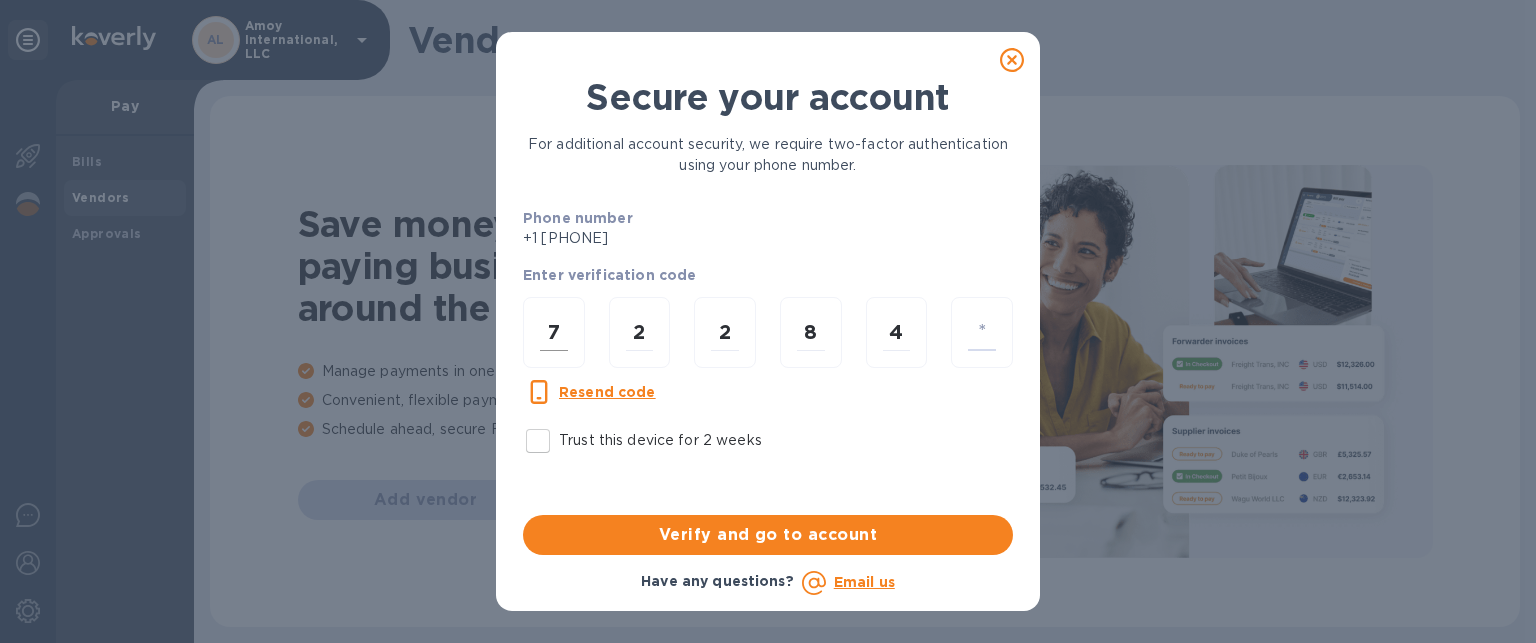 type on "2" 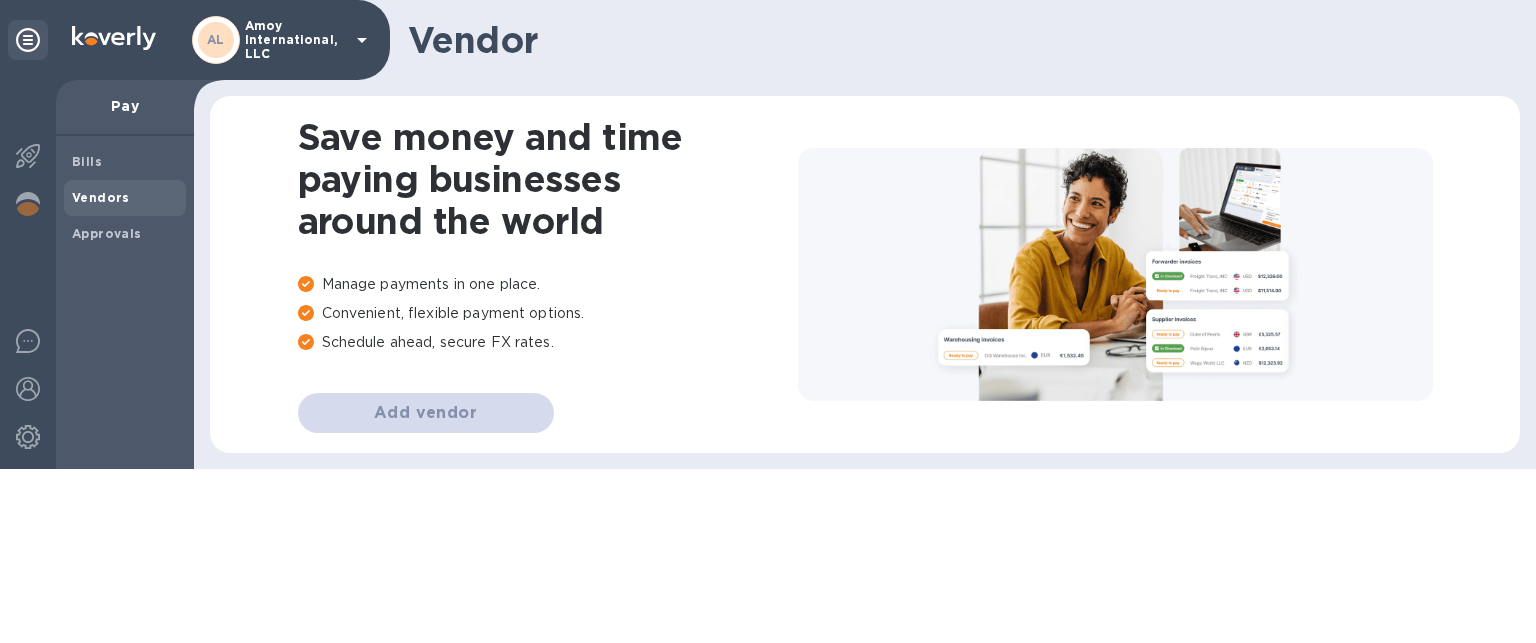 scroll, scrollTop: 0, scrollLeft: 0, axis: both 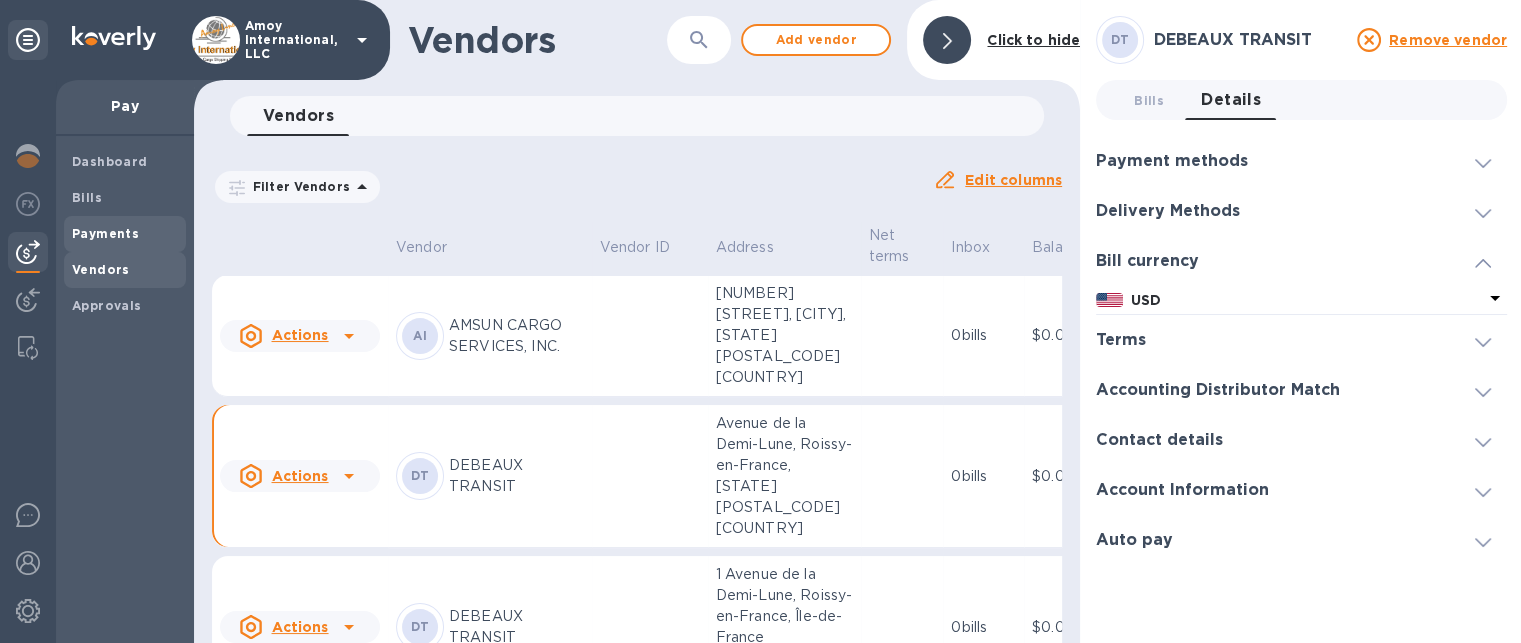 click on "Payments" at bounding box center [105, 233] 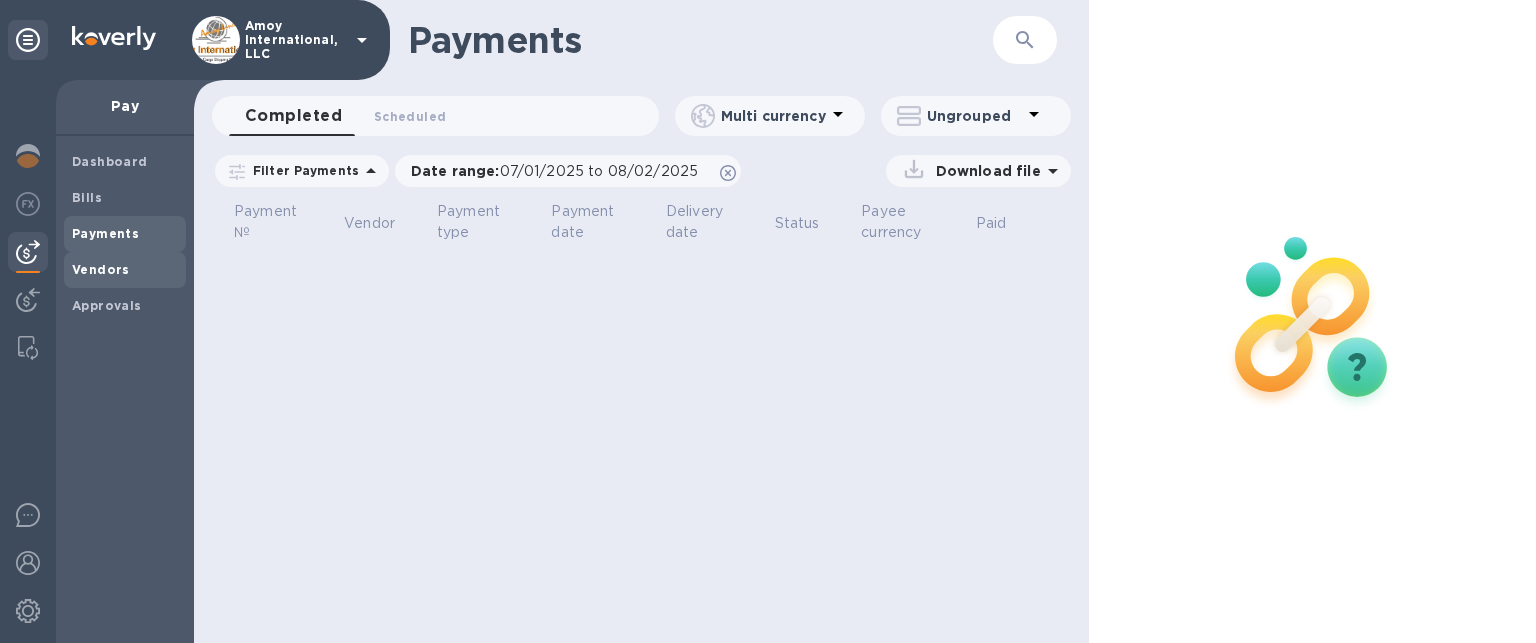 click on "Vendors" at bounding box center [101, 269] 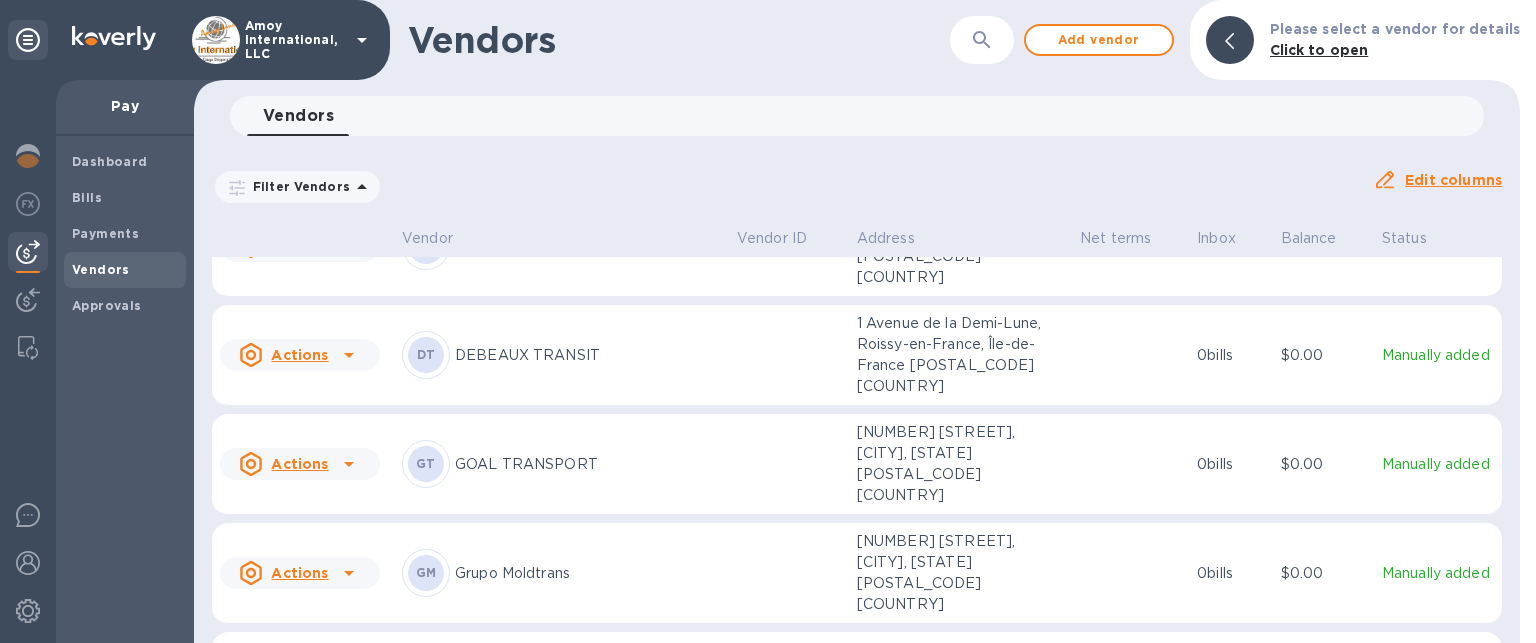 scroll, scrollTop: 200, scrollLeft: 0, axis: vertical 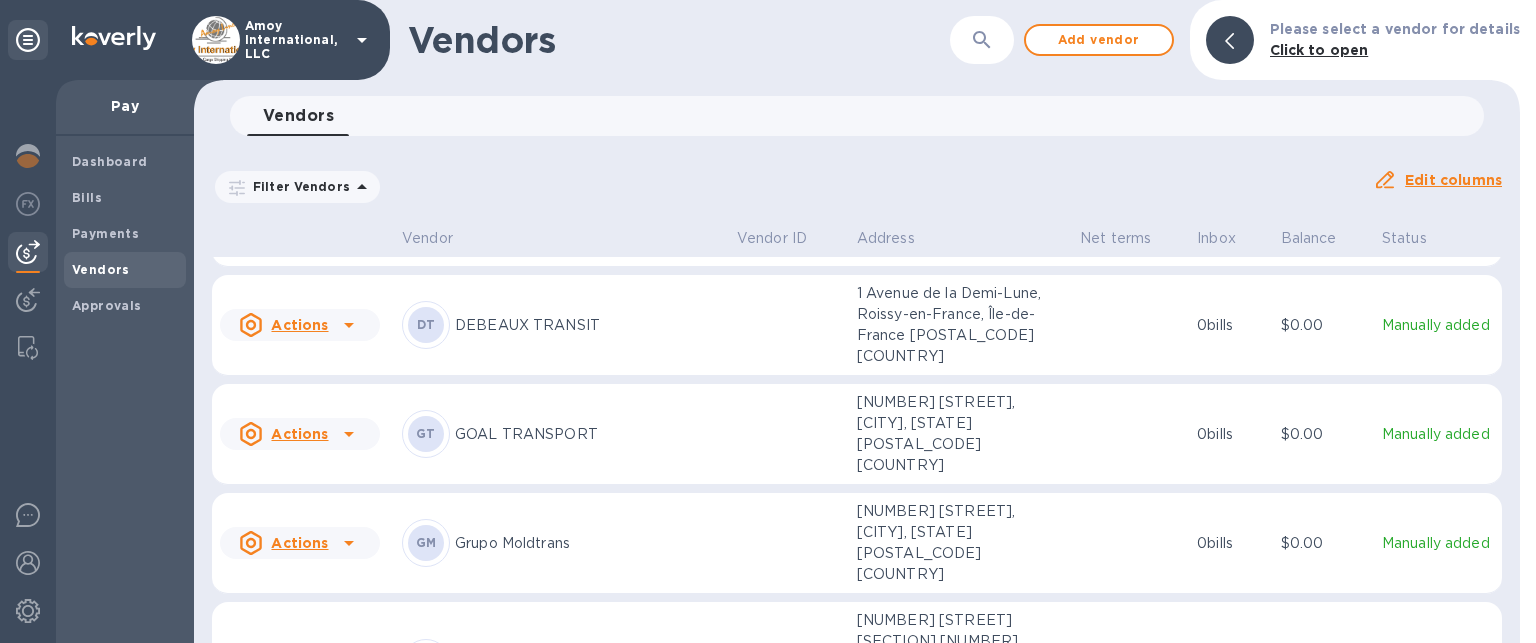 click at bounding box center [789, 663] 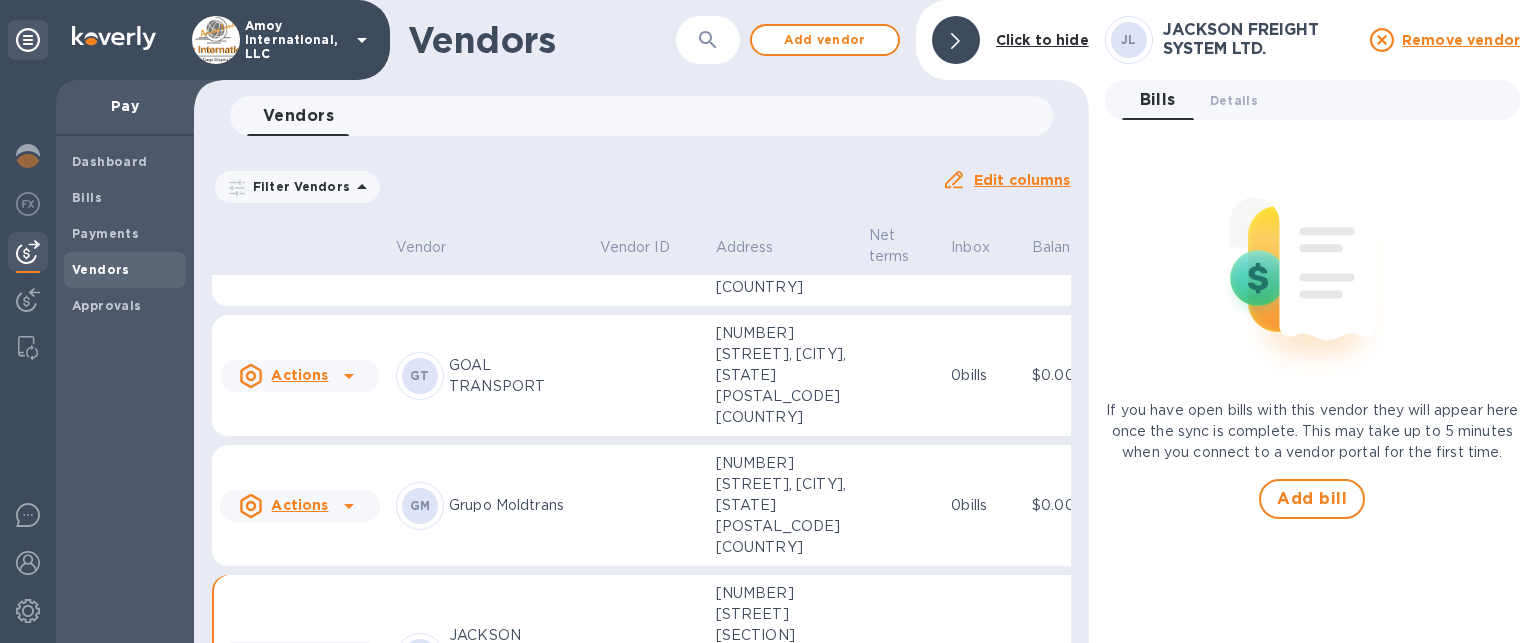 scroll, scrollTop: 480, scrollLeft: 0, axis: vertical 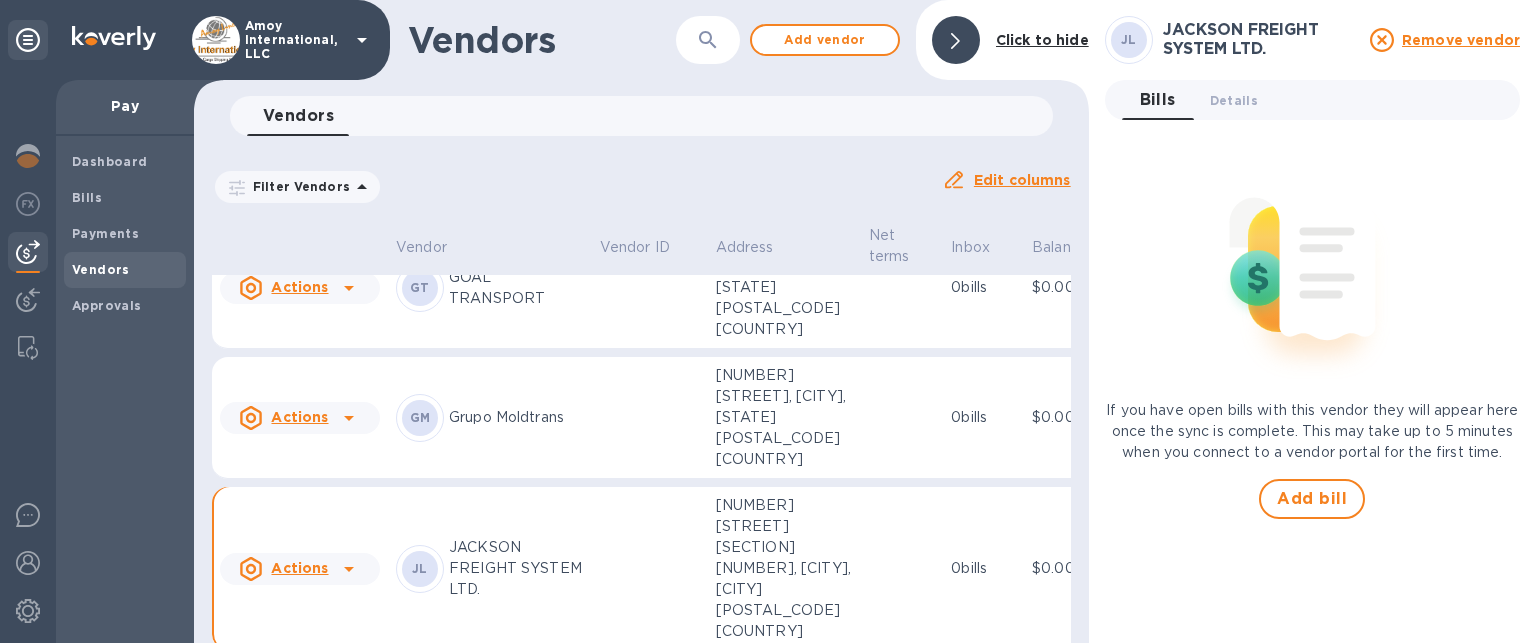 click on "[NUMBER] [STREET] [SECTION] [NUMBER], [CITY],   [CITY] [POSTAL_CODE] [COUNTRY]" at bounding box center [784, 568] 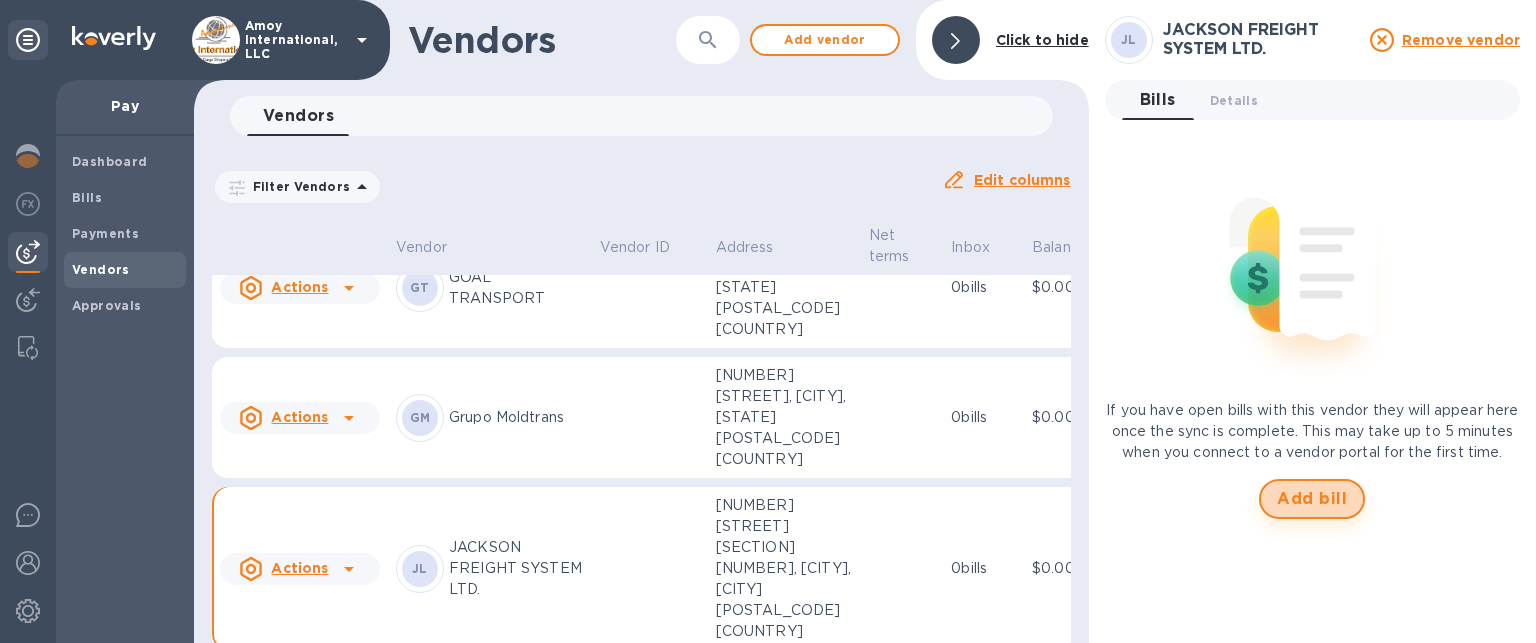 click on "Add bill" at bounding box center (1312, 499) 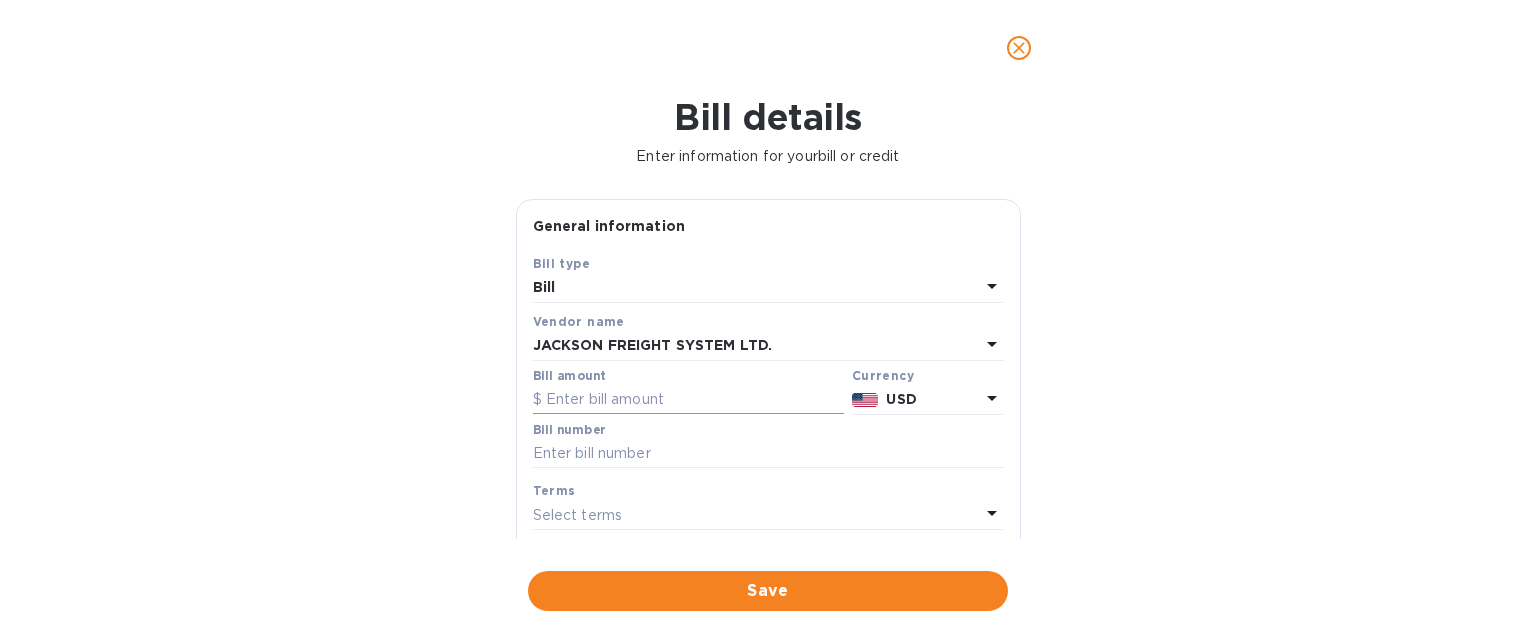 click at bounding box center [688, 400] 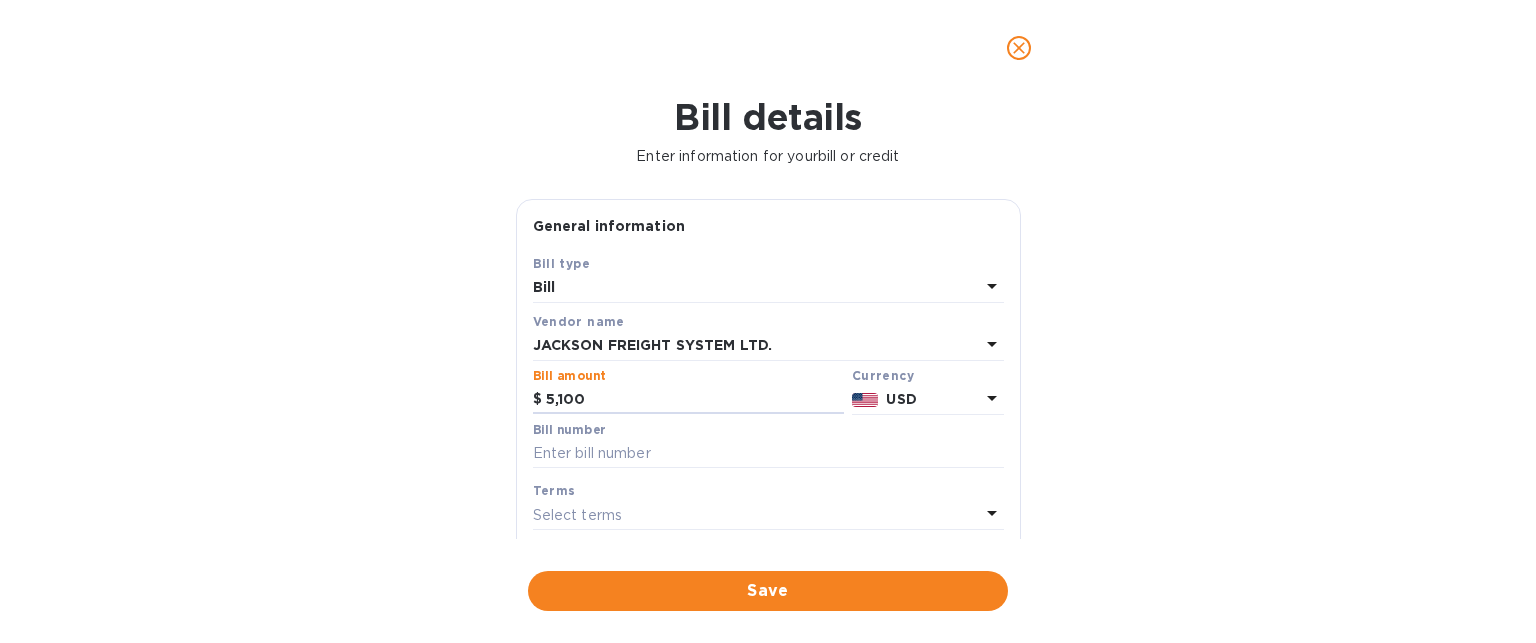 type on "5,100" 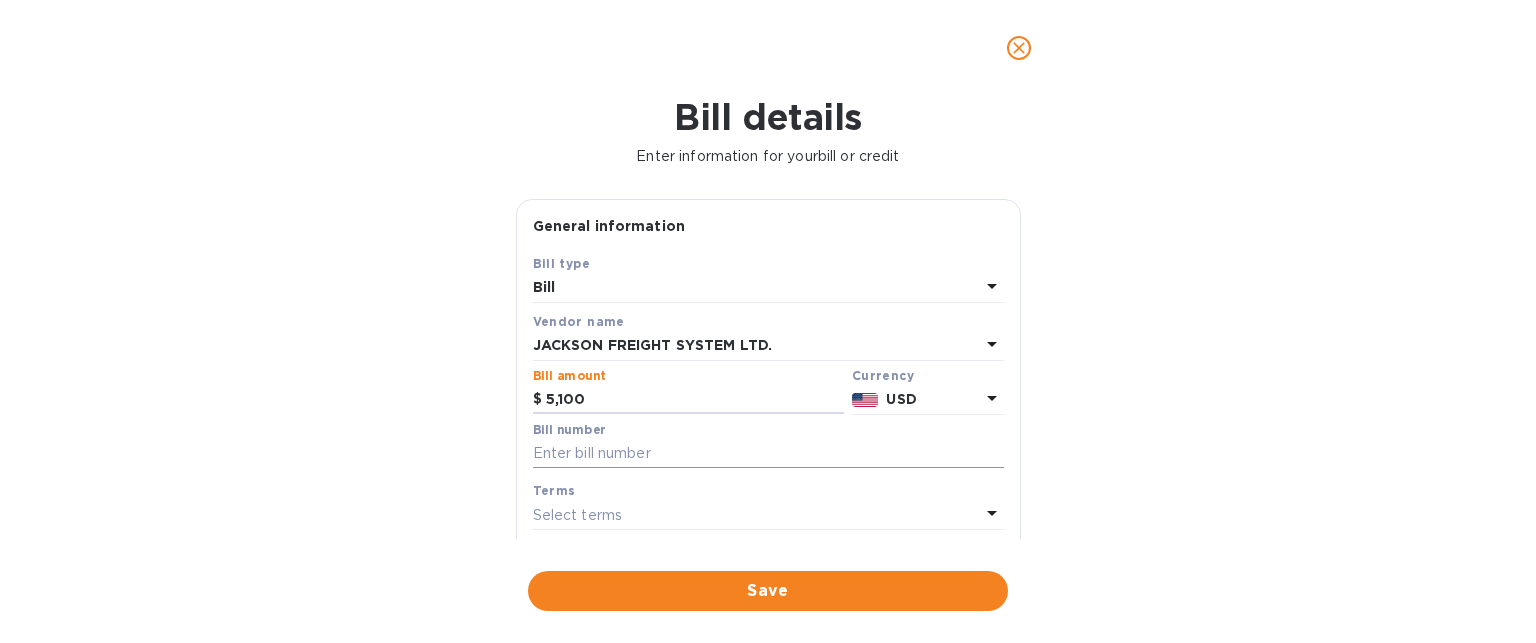 click at bounding box center [768, 454] 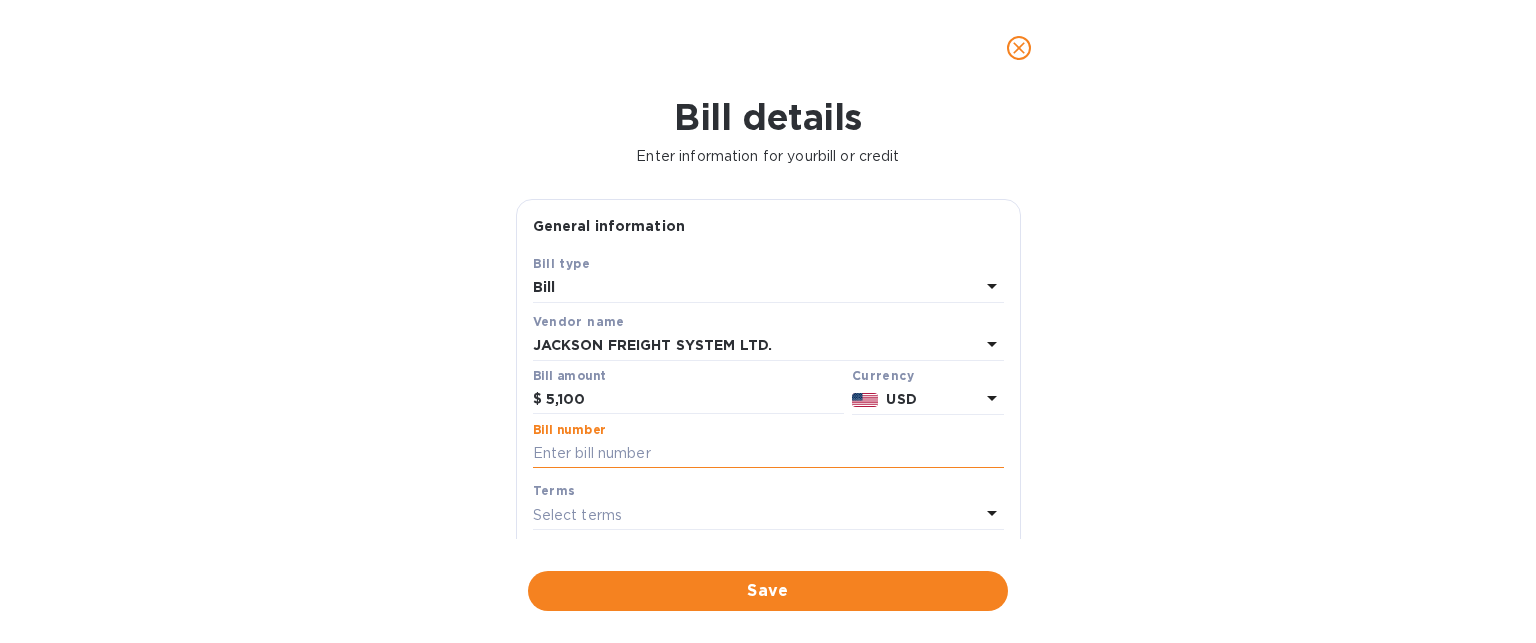 paste on "LAX1202506" 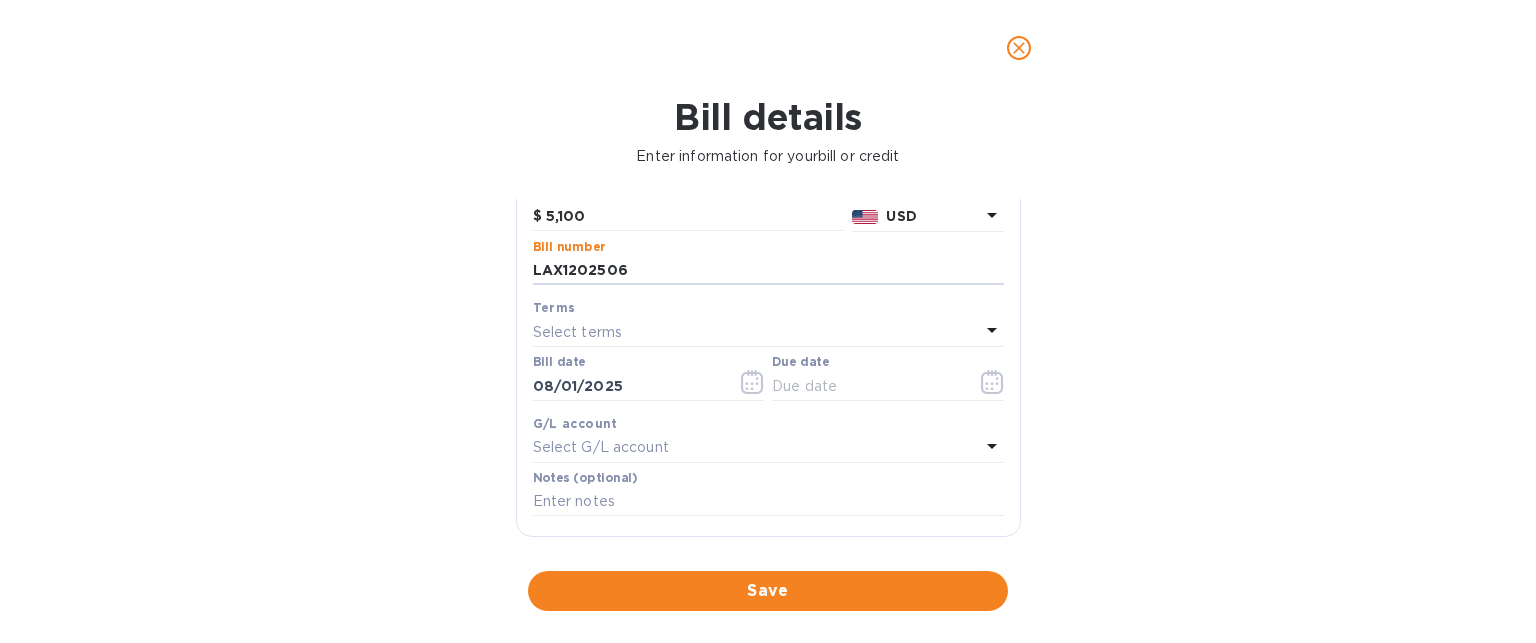 scroll, scrollTop: 200, scrollLeft: 0, axis: vertical 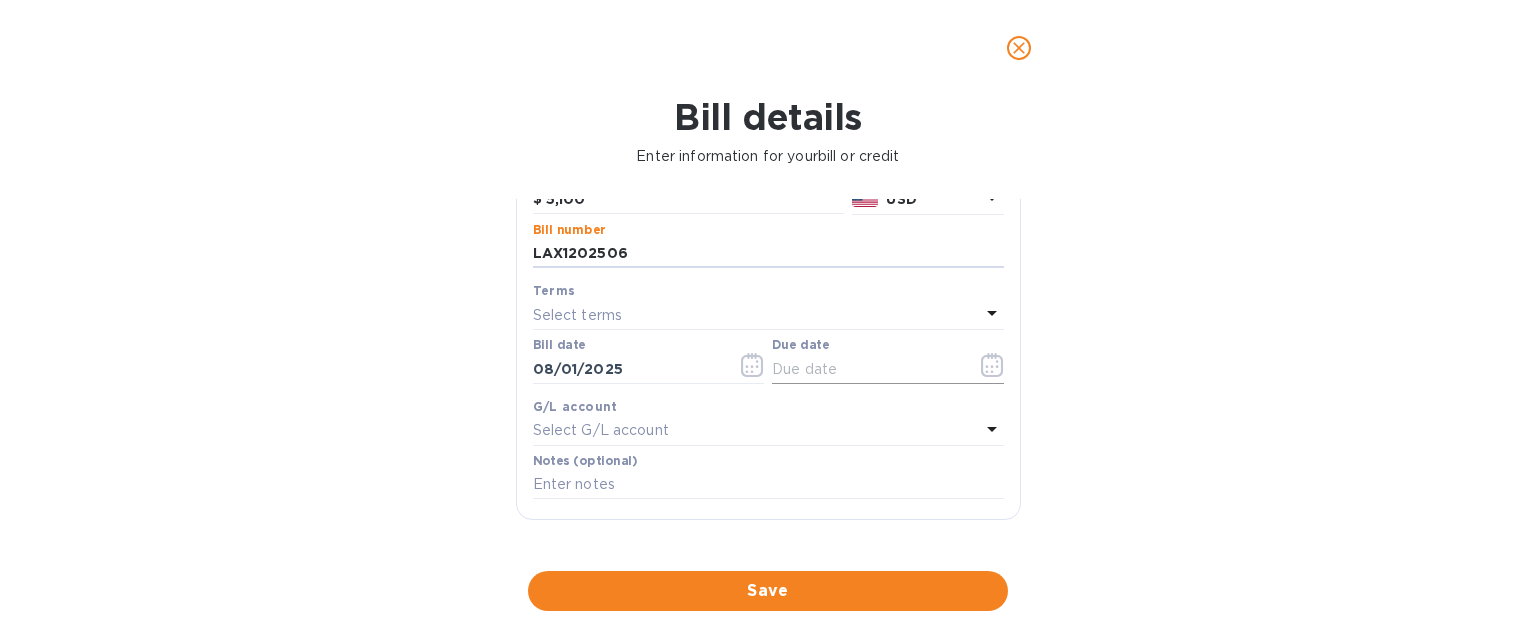 type on "LAX1202506" 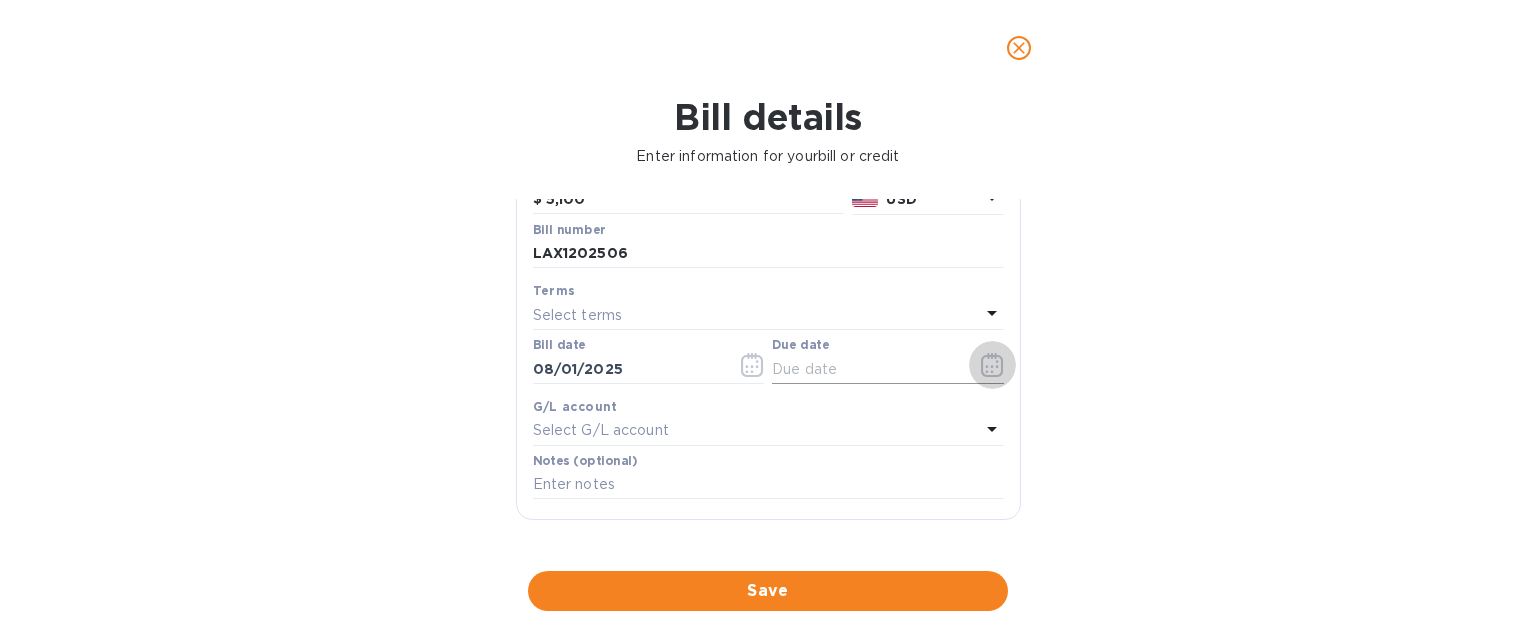 click 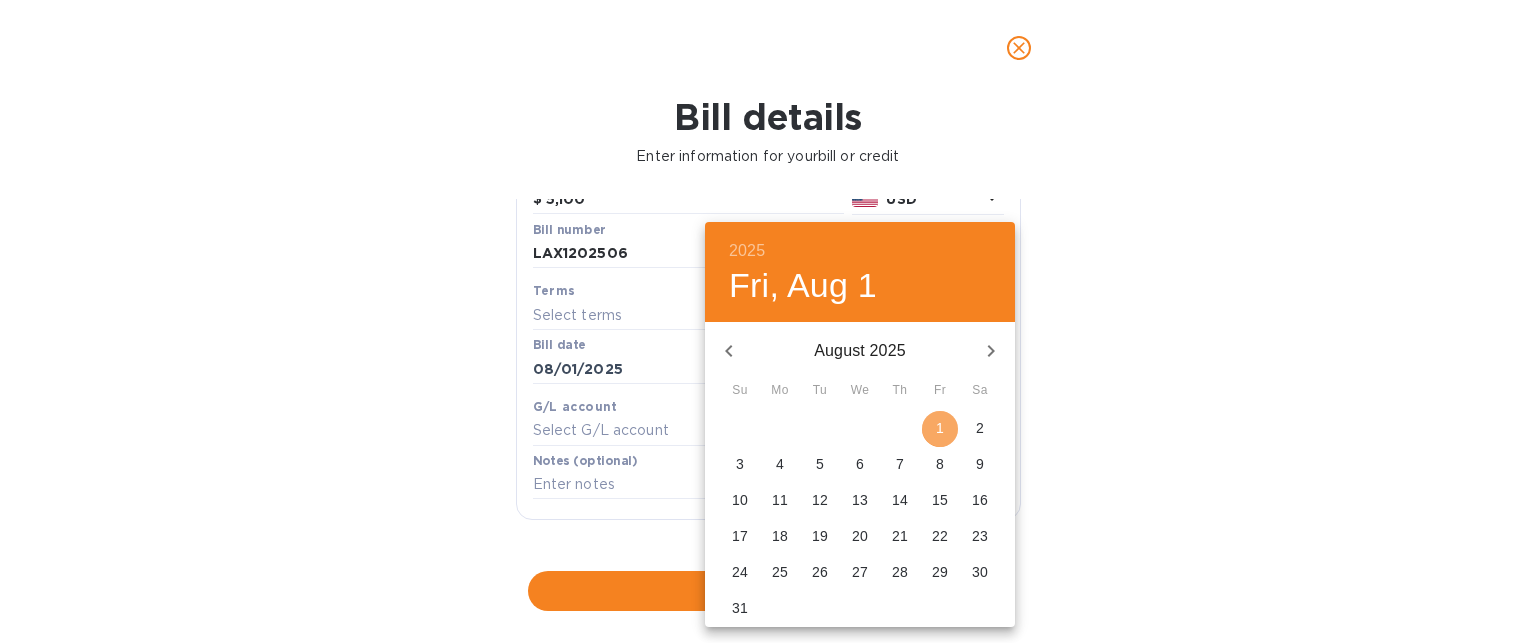 click on "1" at bounding box center [940, 428] 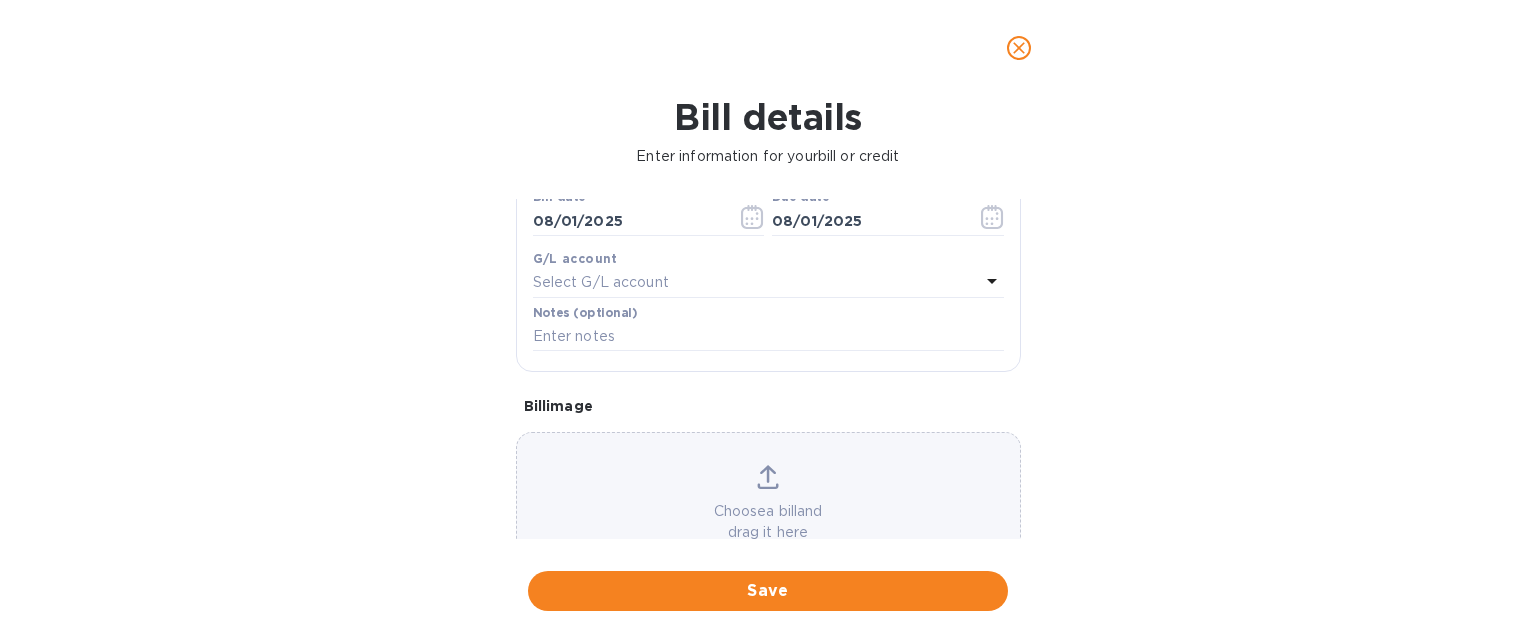 scroll, scrollTop: 200, scrollLeft: 0, axis: vertical 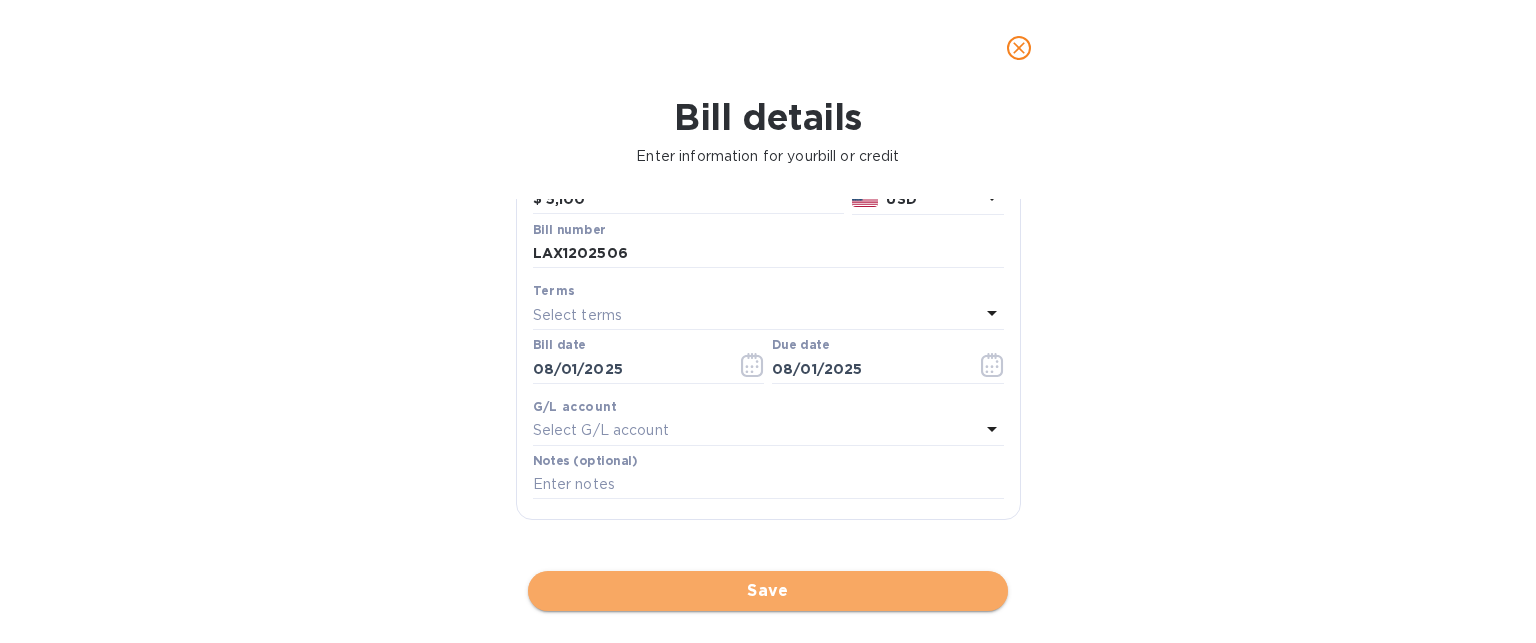 click on "Save" at bounding box center (768, 591) 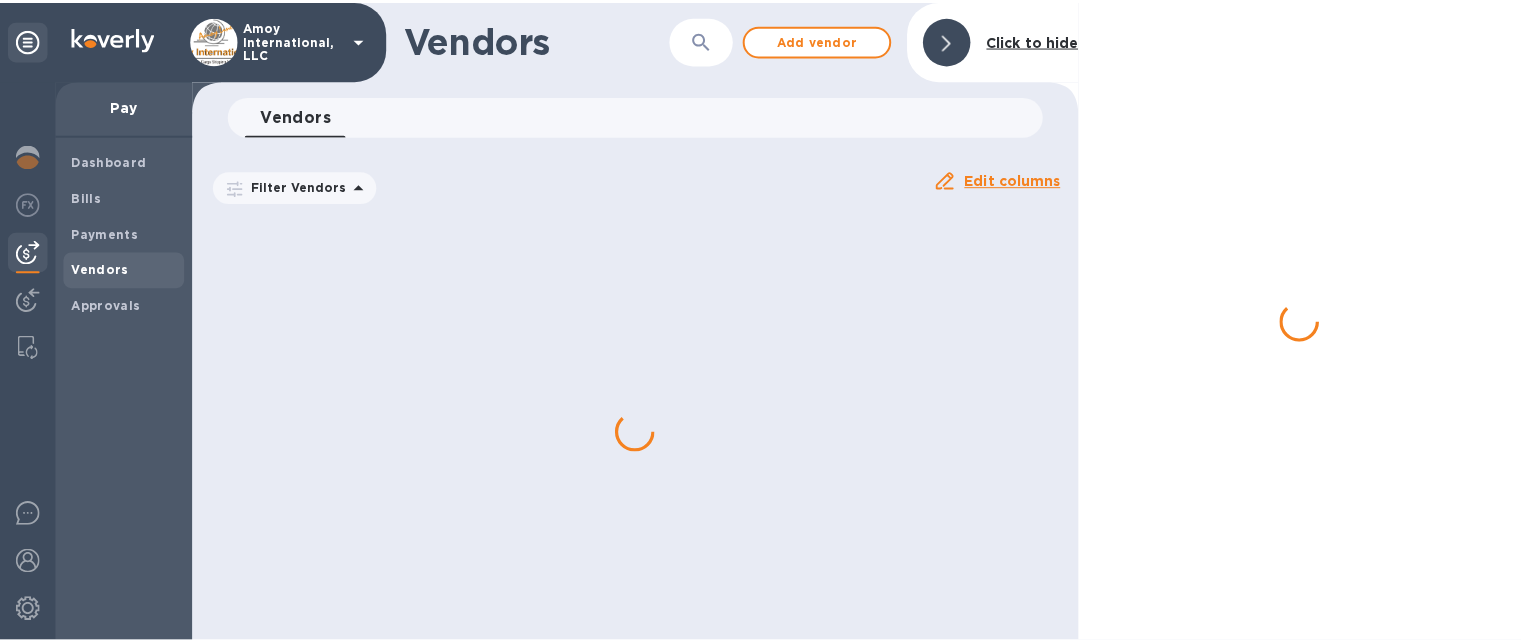 scroll, scrollTop: 0, scrollLeft: 0, axis: both 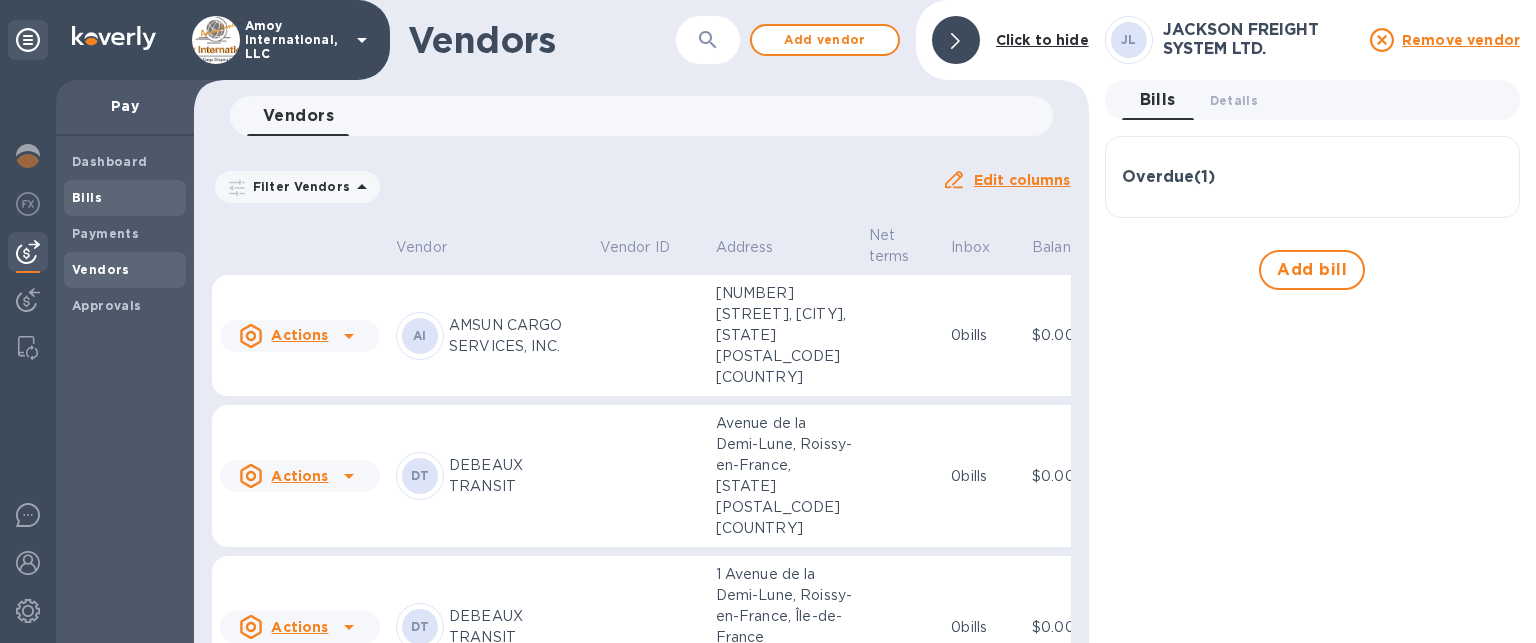 click on "Bills" at bounding box center [125, 198] 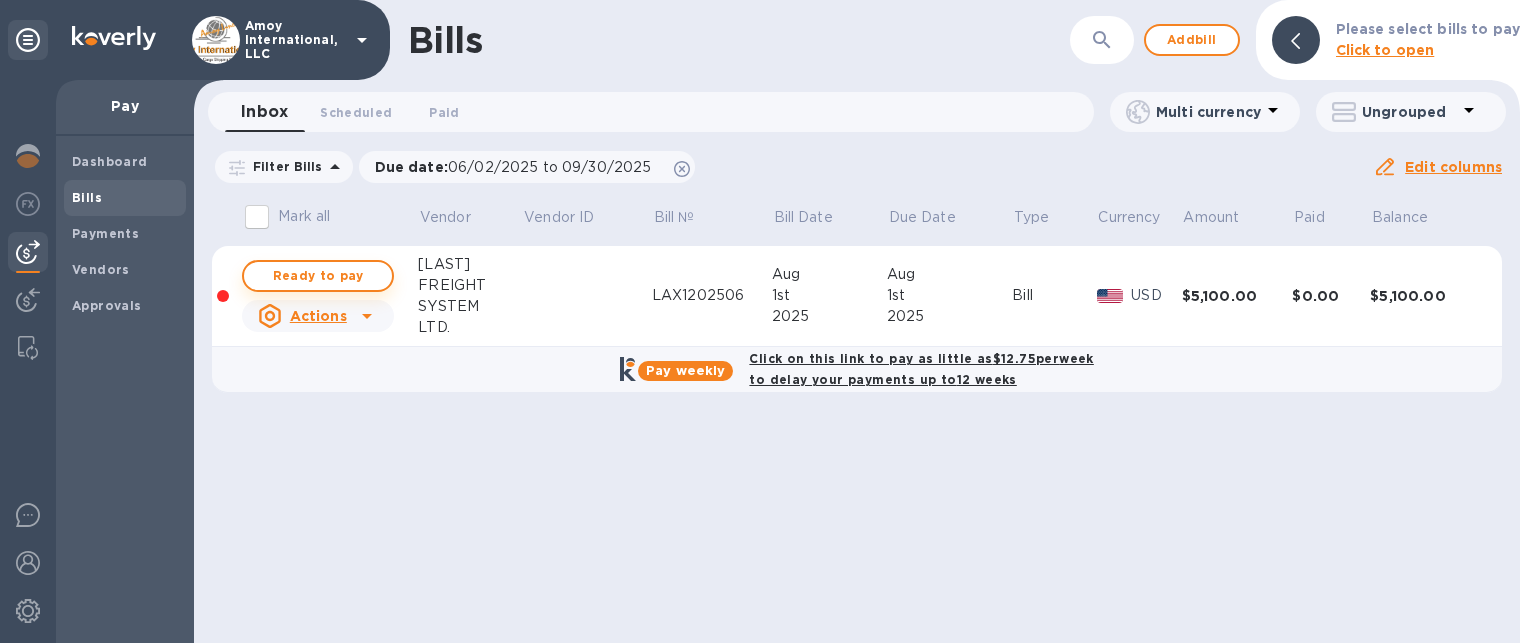 click on "Ready to pay" at bounding box center [318, 276] 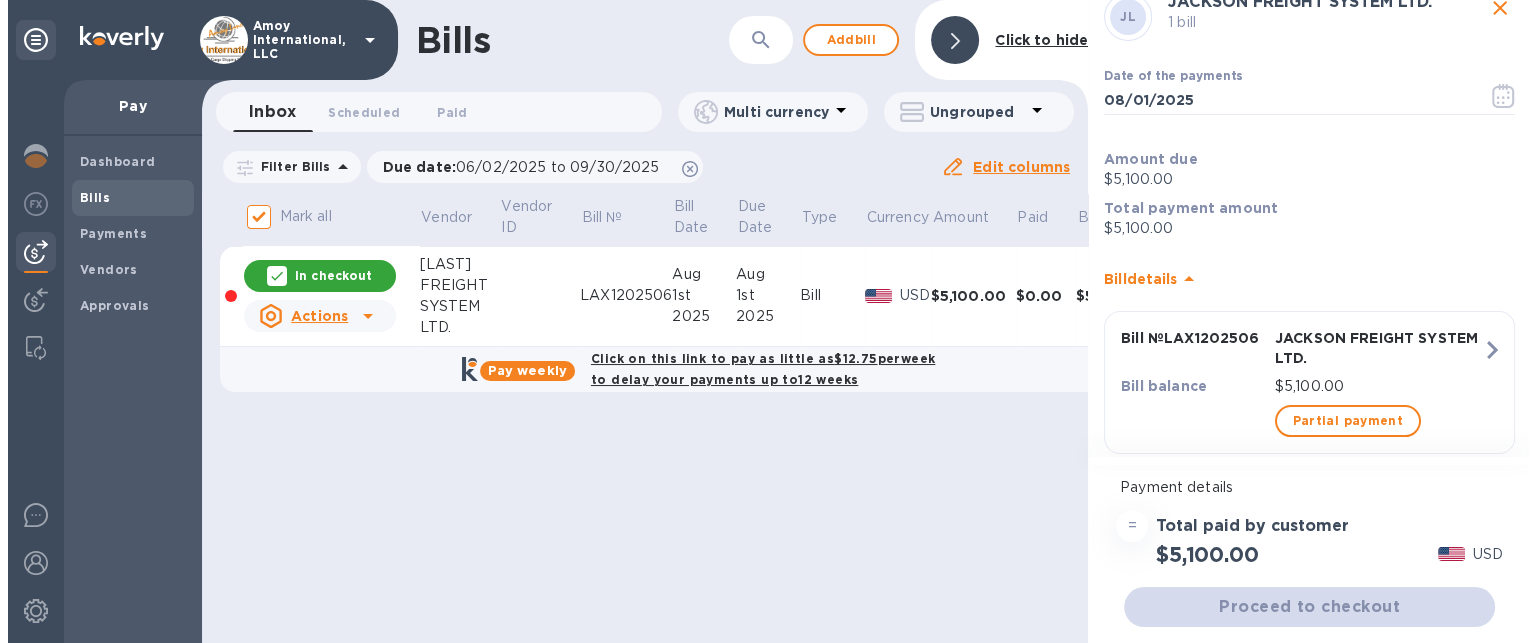 scroll, scrollTop: 94, scrollLeft: 0, axis: vertical 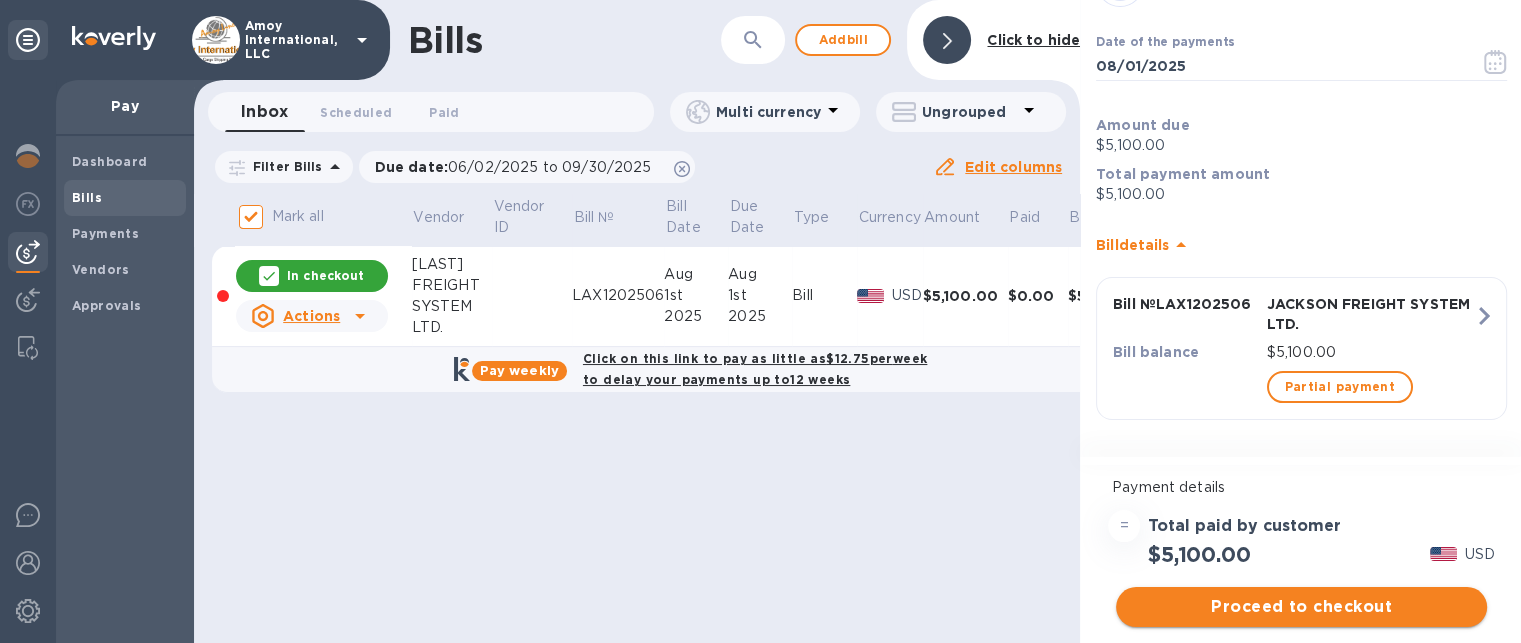click on "Proceed to checkout" at bounding box center [1301, 607] 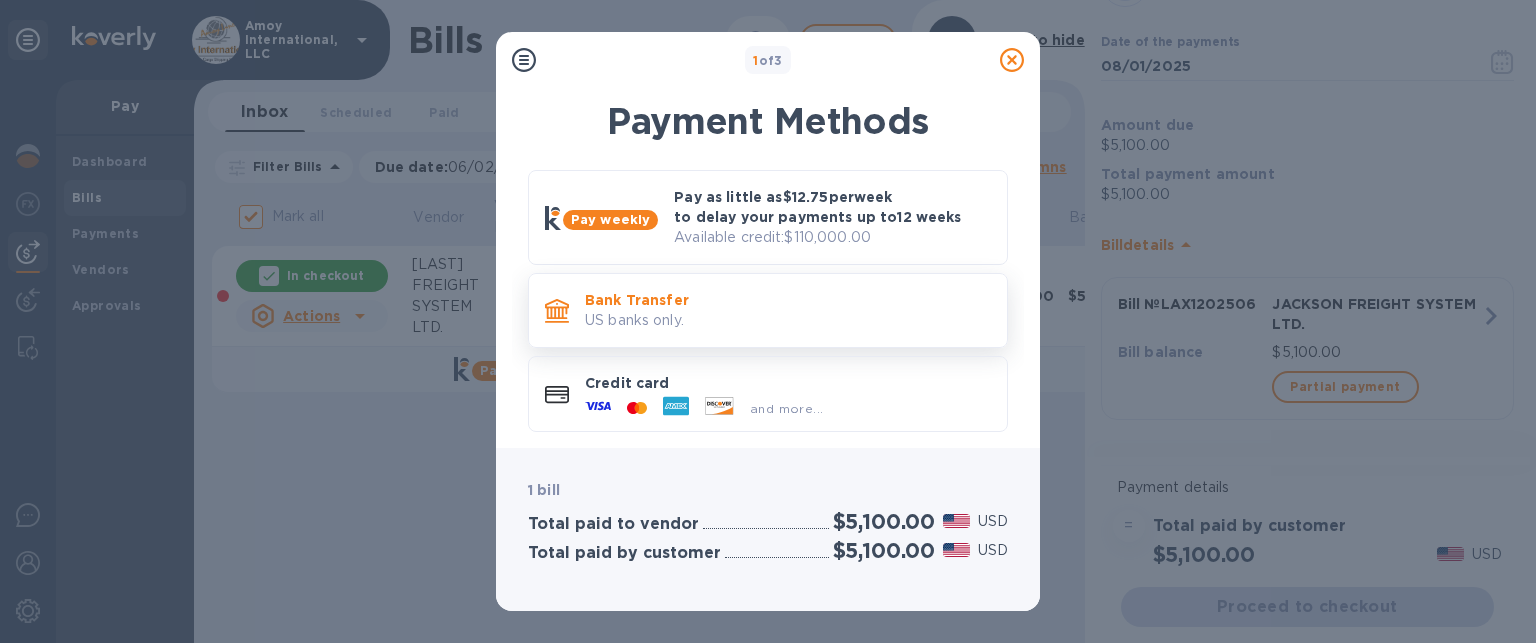 click on "Bank Transfer" at bounding box center [788, 300] 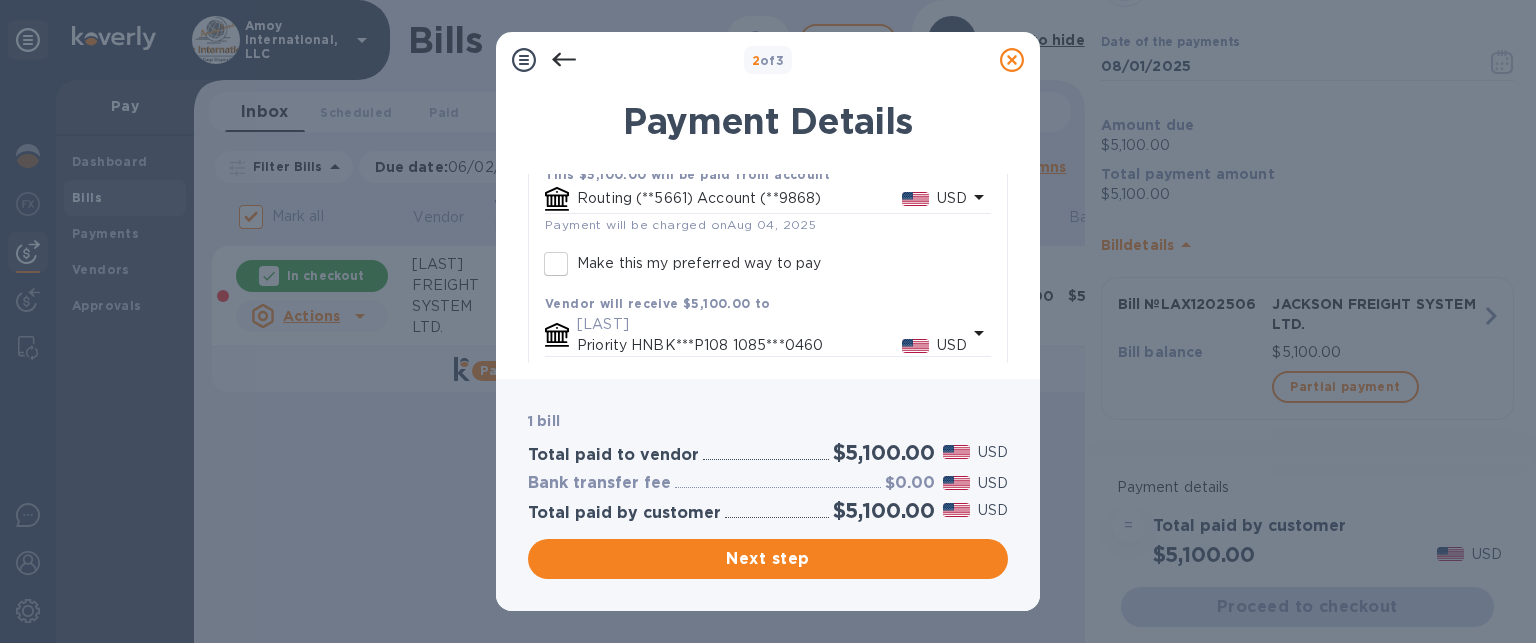 scroll, scrollTop: 284, scrollLeft: 0, axis: vertical 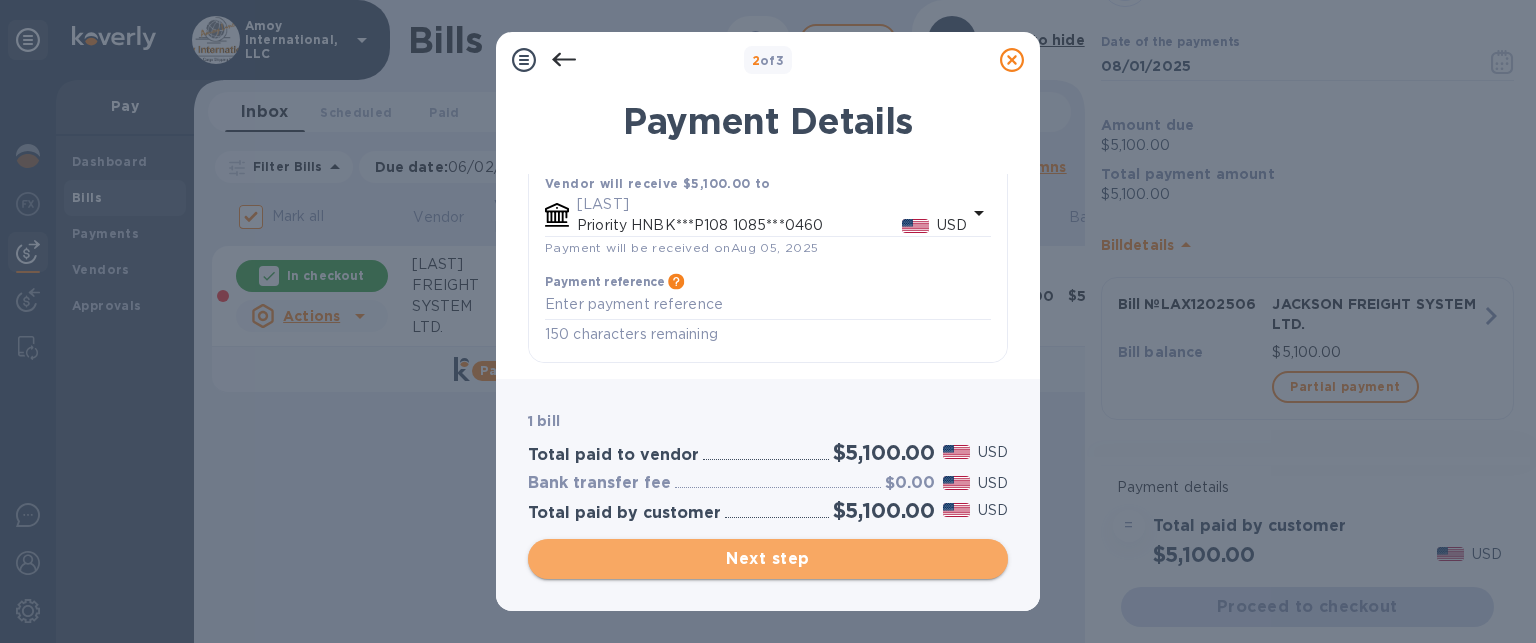 click on "Next step" at bounding box center (768, 559) 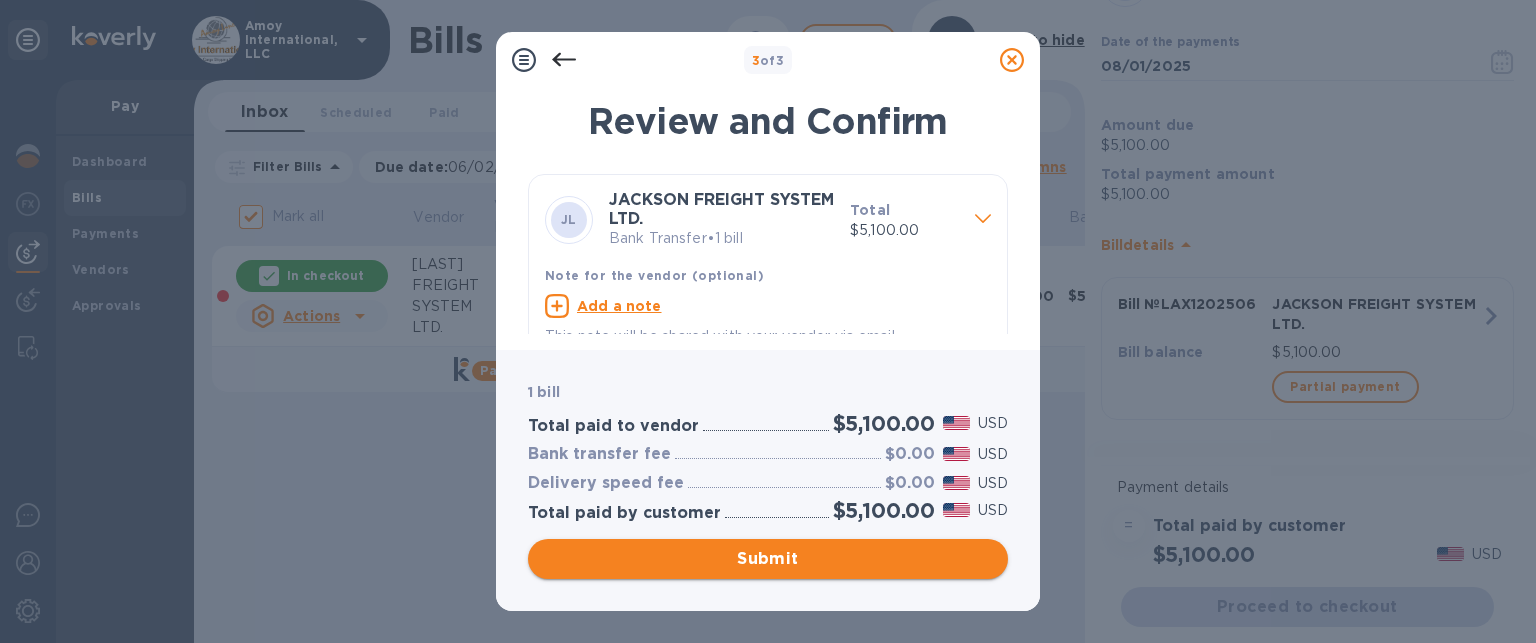 click on "Submit" at bounding box center (768, 559) 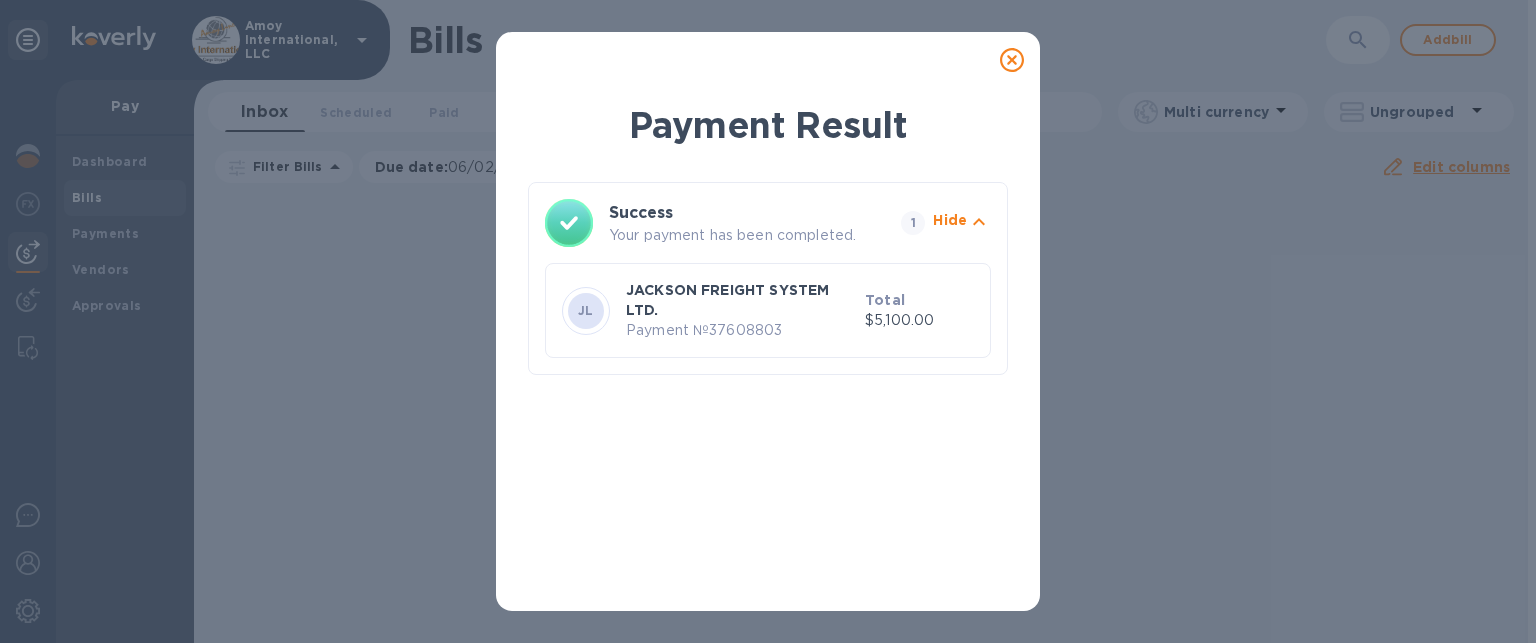 click 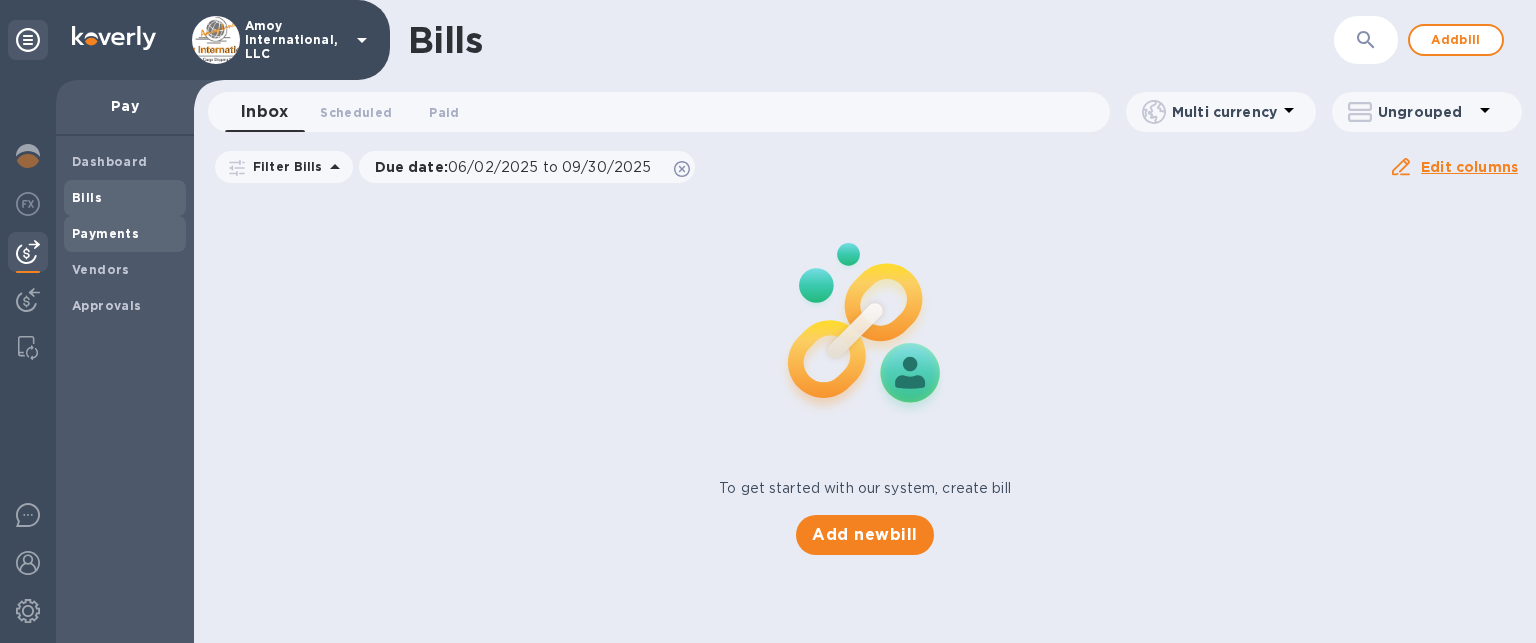 click on "Payments" at bounding box center (105, 233) 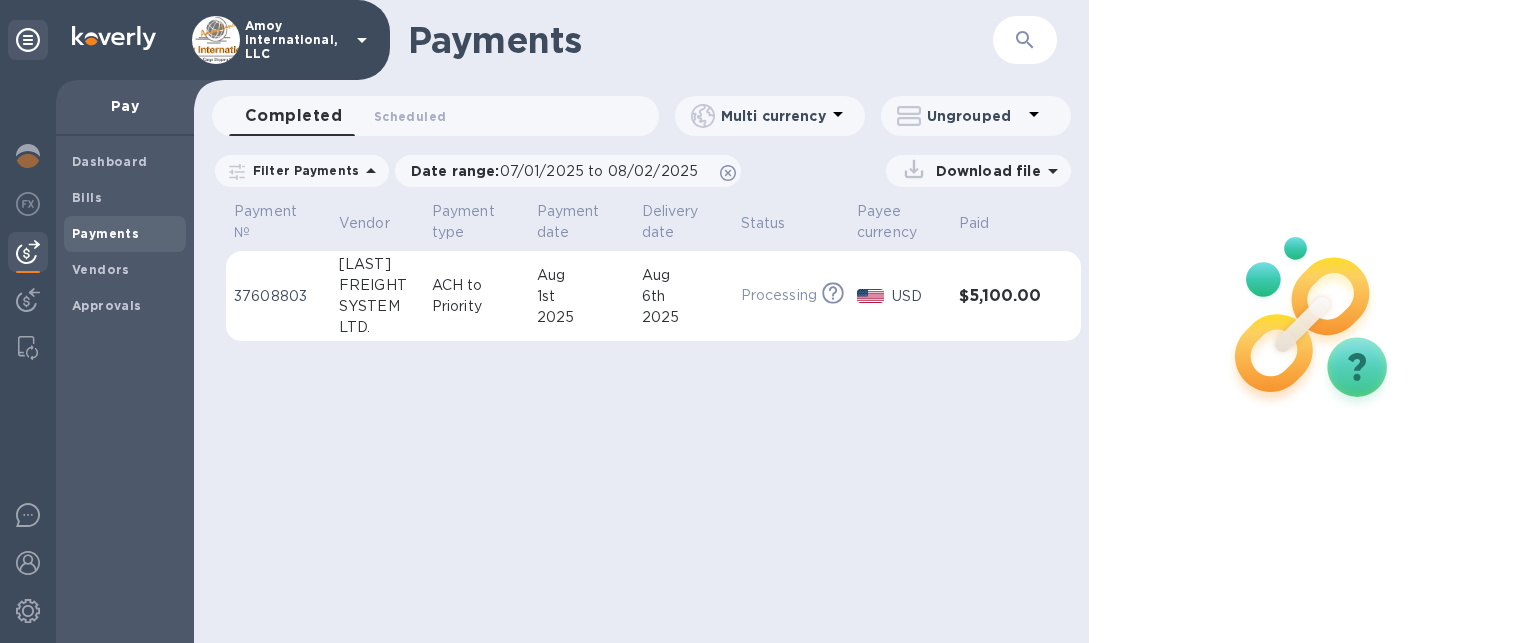 click on "Download file" at bounding box center [984, 171] 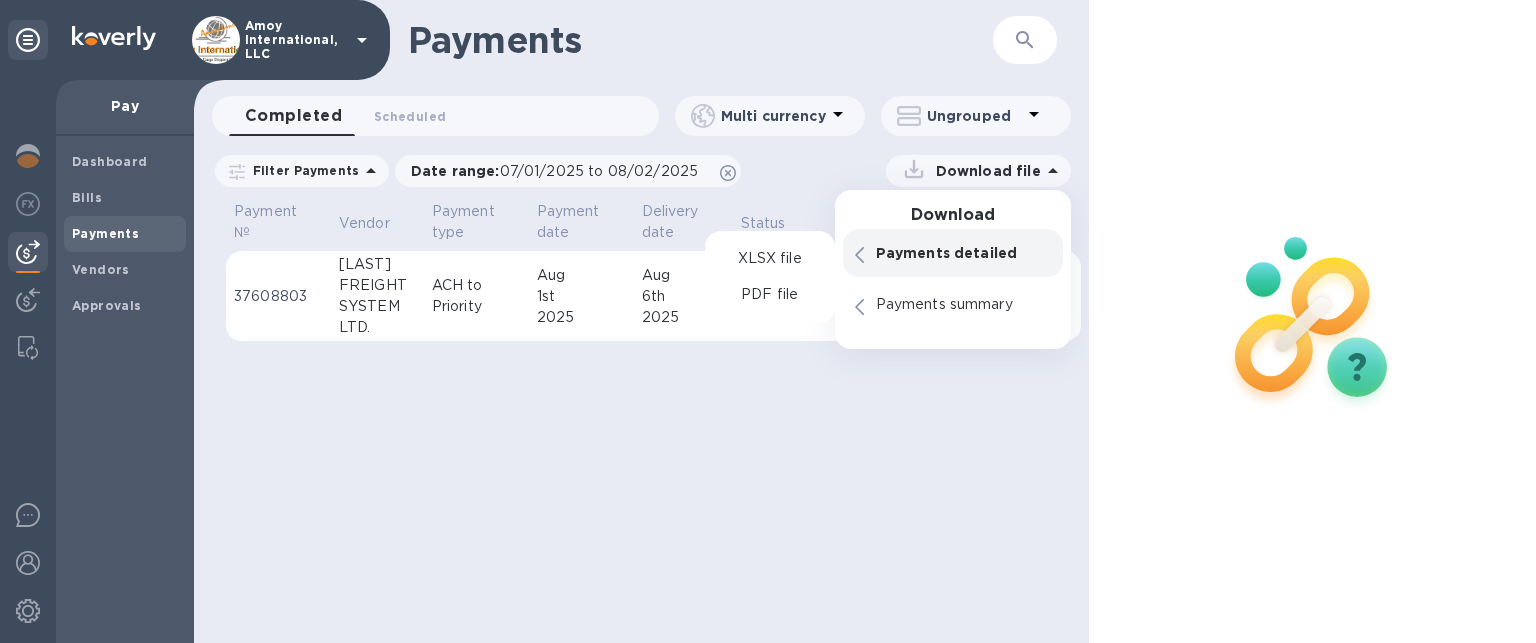 click on "Payments detailed" at bounding box center (963, 253) 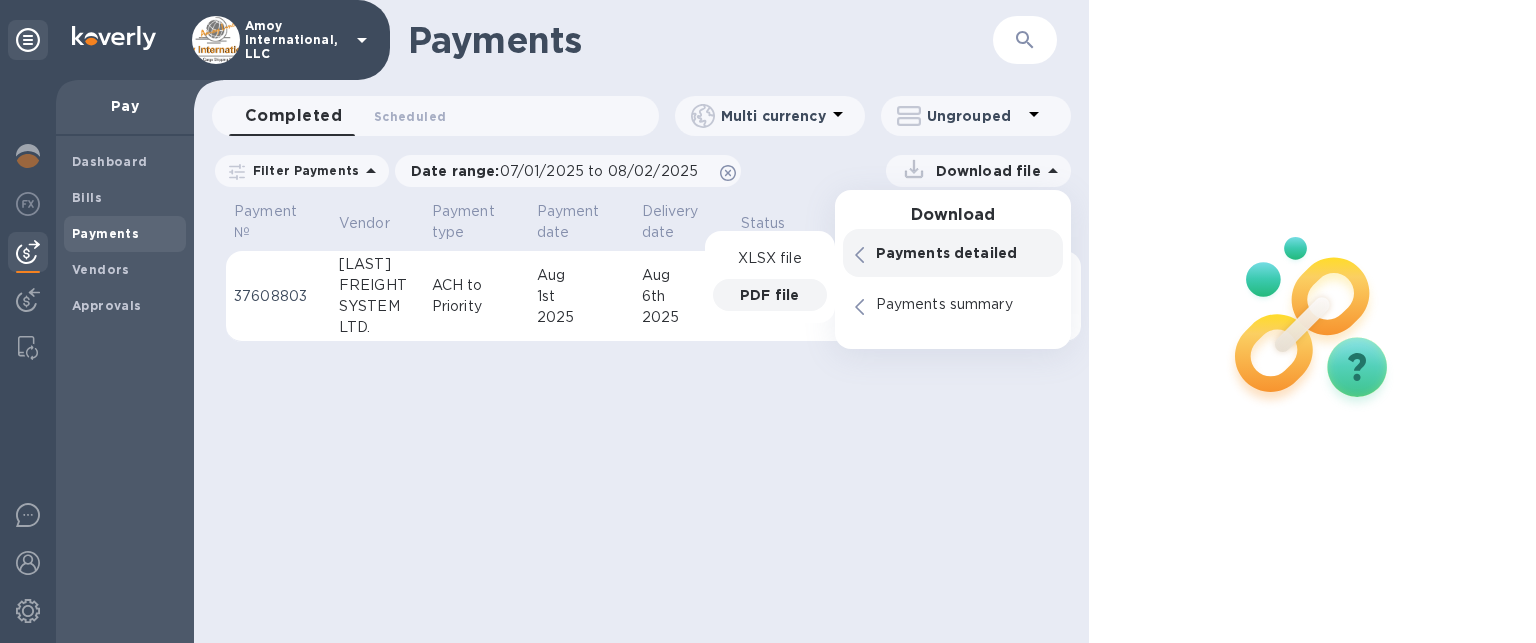 click on "PDF file" at bounding box center [769, 295] 